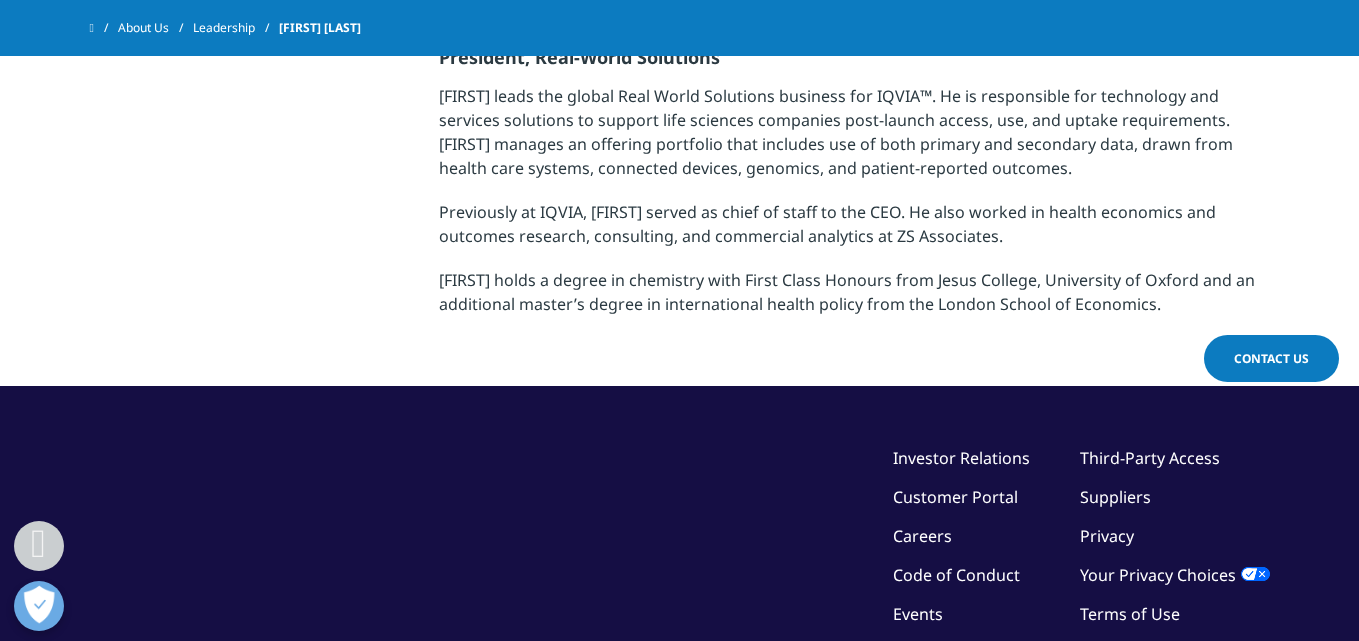 scroll, scrollTop: 533, scrollLeft: 0, axis: vertical 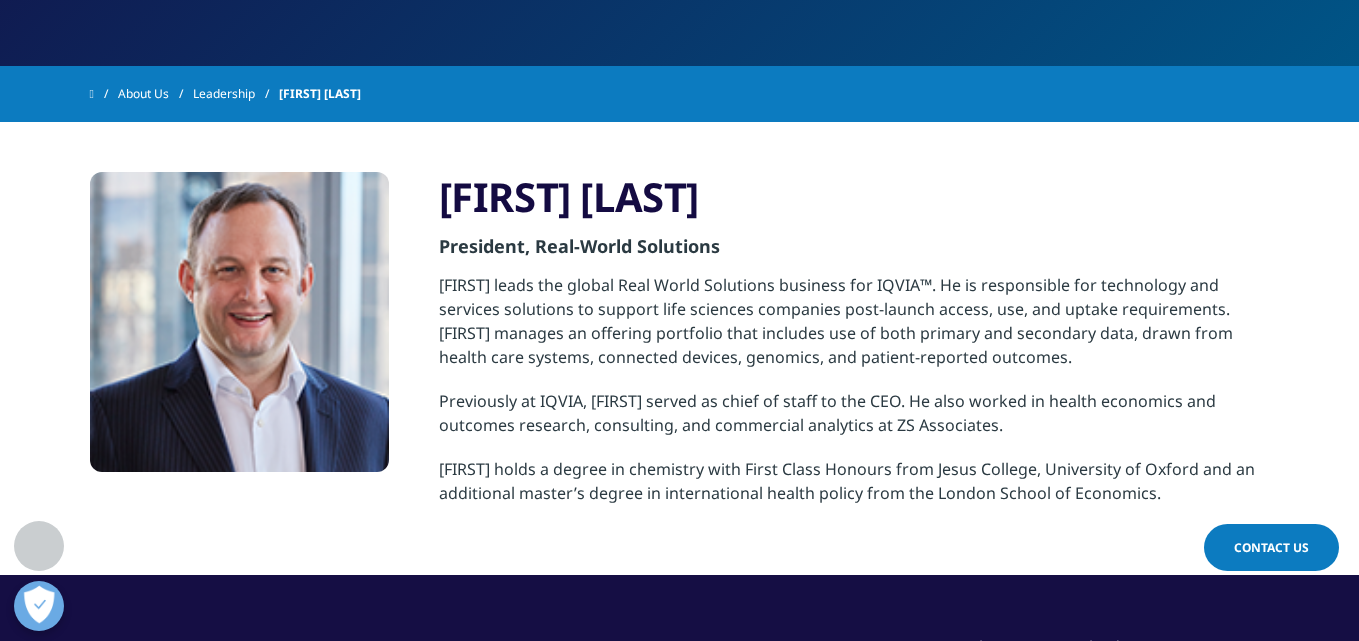click on "President, Real-World Solutions" at bounding box center [854, 247] 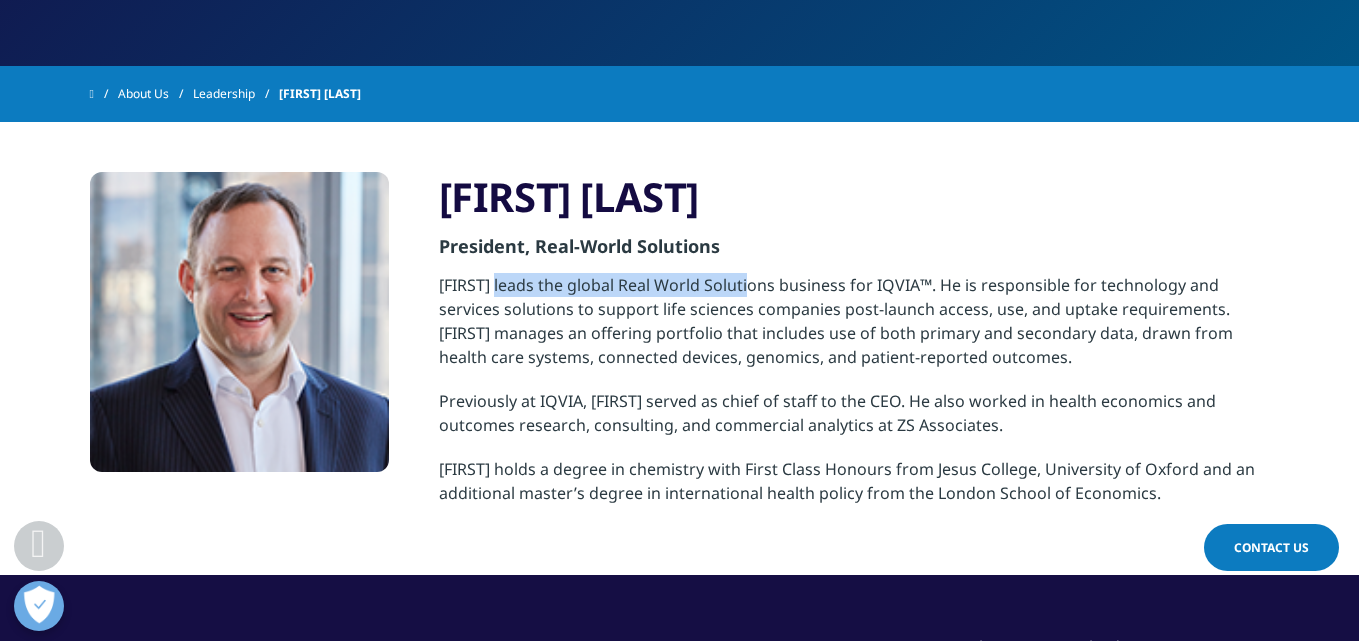 drag, startPoint x: 500, startPoint y: 283, endPoint x: 754, endPoint y: 284, distance: 254.00197 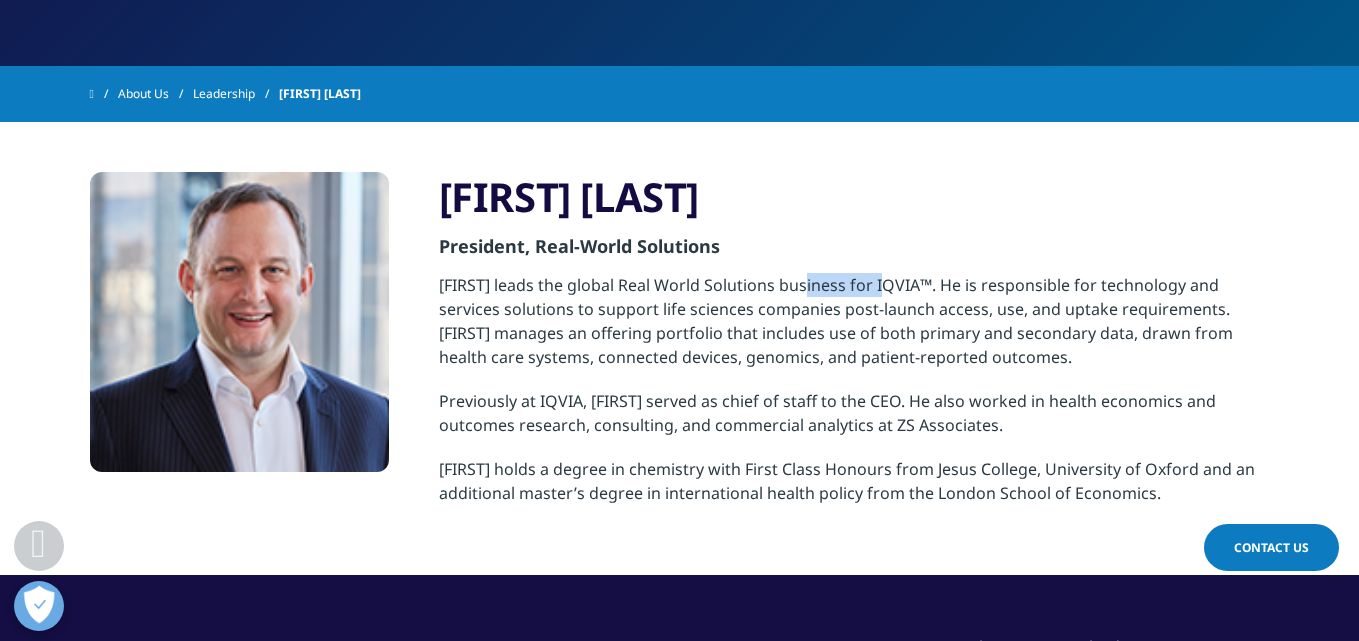 drag, startPoint x: 810, startPoint y: 285, endPoint x: 906, endPoint y: 288, distance: 96.04687 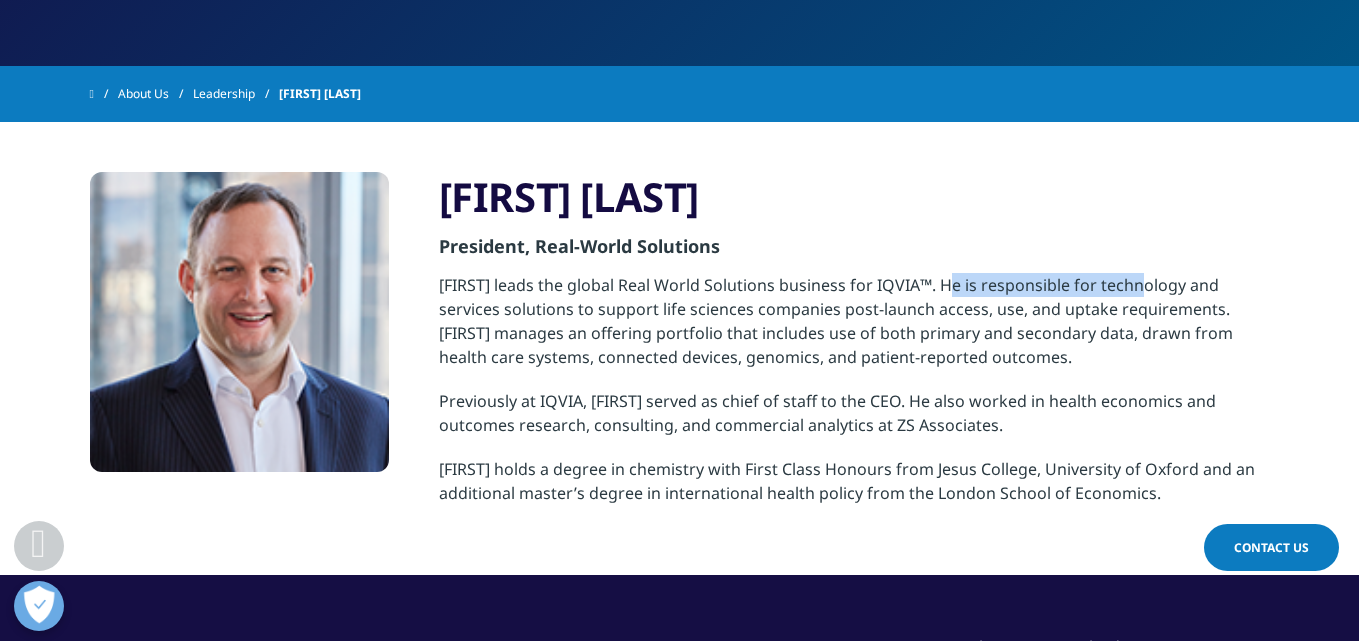 drag, startPoint x: 949, startPoint y: 288, endPoint x: 1155, endPoint y: 291, distance: 206.02185 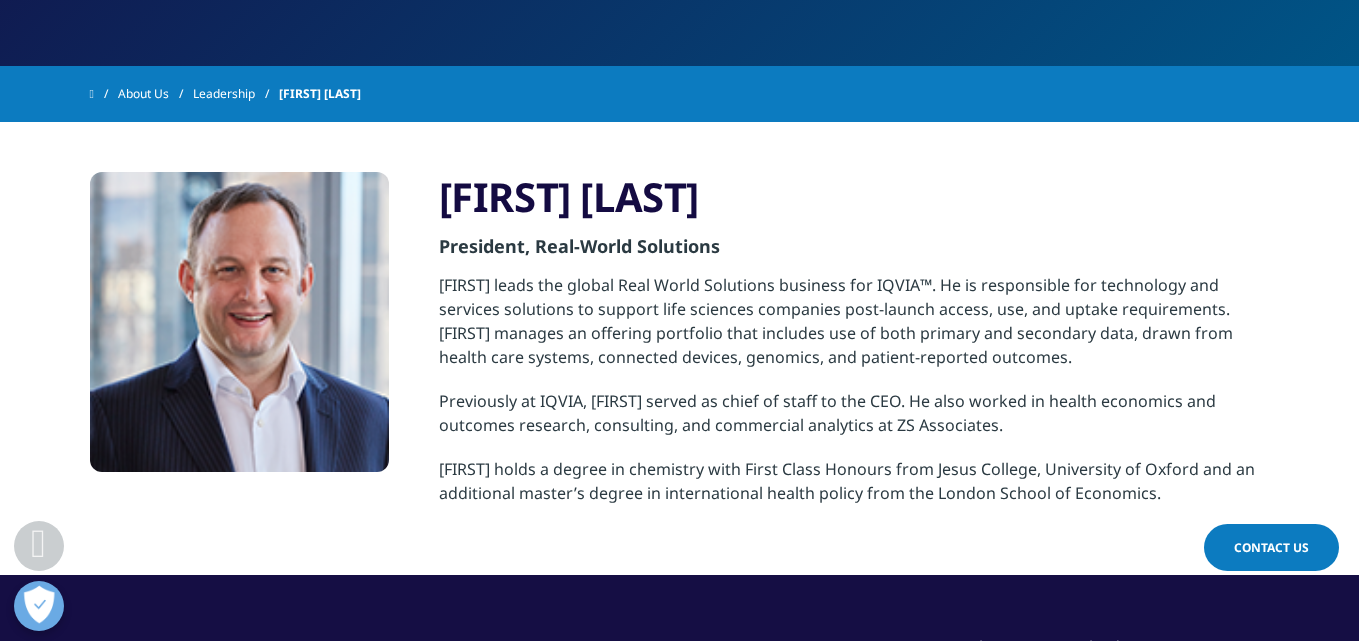 click on "[FIRST] leads the global Real World Solutions business for IQVIA™. He is responsible for technology and services solutions to support life sciences companies post-launch access, use, and uptake requirements. [FIRST] manages an offering portfolio that includes use of both primary and secondary data, drawn from health care systems, connected devices, genomics, and patient-reported outcomes." at bounding box center [854, 331] 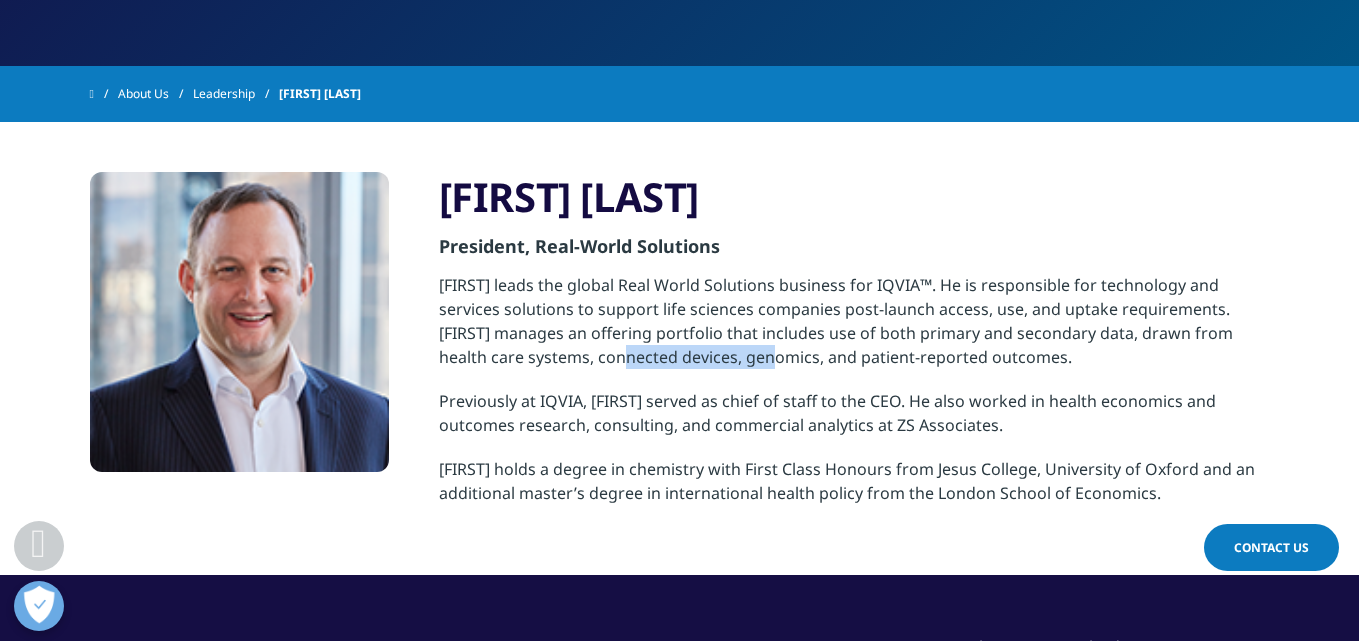 drag, startPoint x: 668, startPoint y: 358, endPoint x: 509, endPoint y: 363, distance: 159.0786 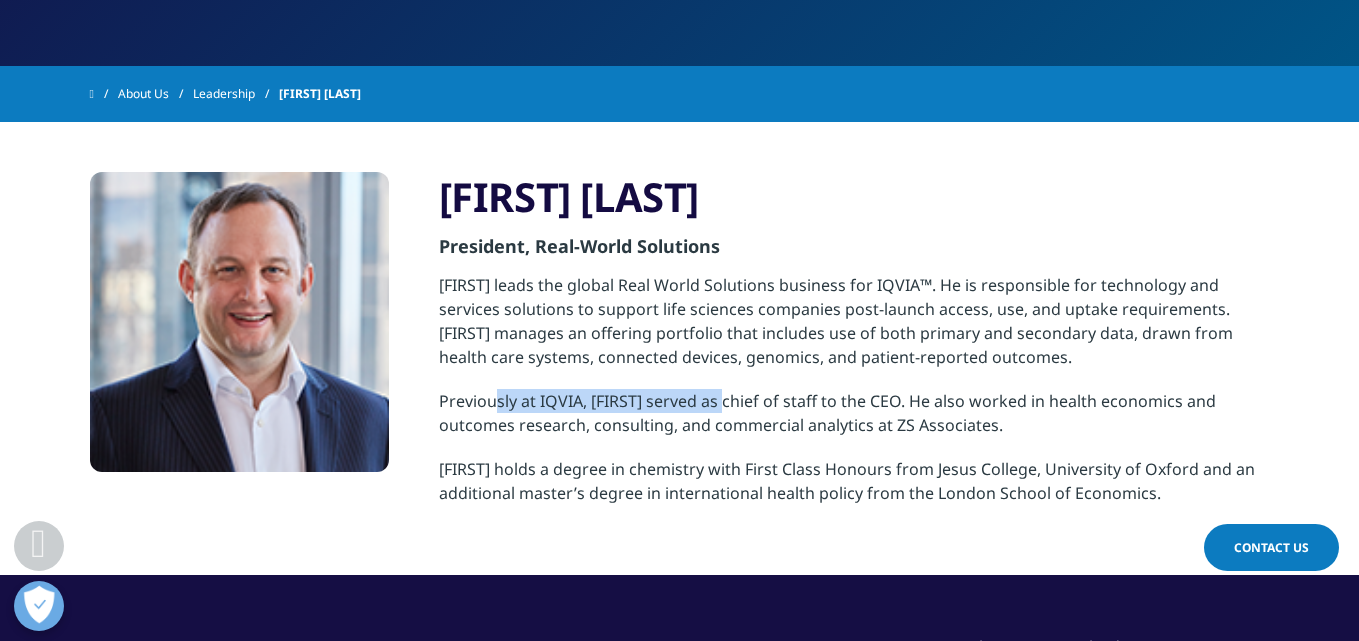 drag, startPoint x: 492, startPoint y: 404, endPoint x: 856, endPoint y: 408, distance: 364.02197 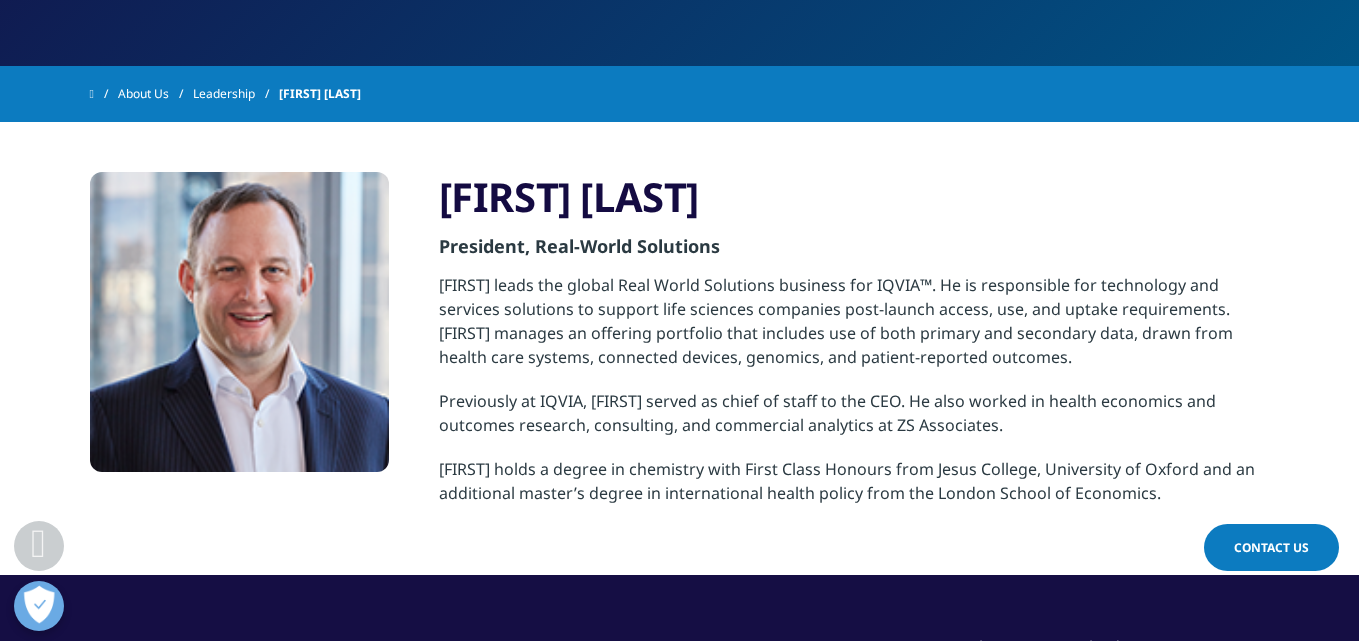 click on "Previously at IQVIA, [FIRST] served as chief of staff to the CEO. He also worked in health economics and outcomes research, consulting, and commercial analytics at ZS Associates." at bounding box center [854, 423] 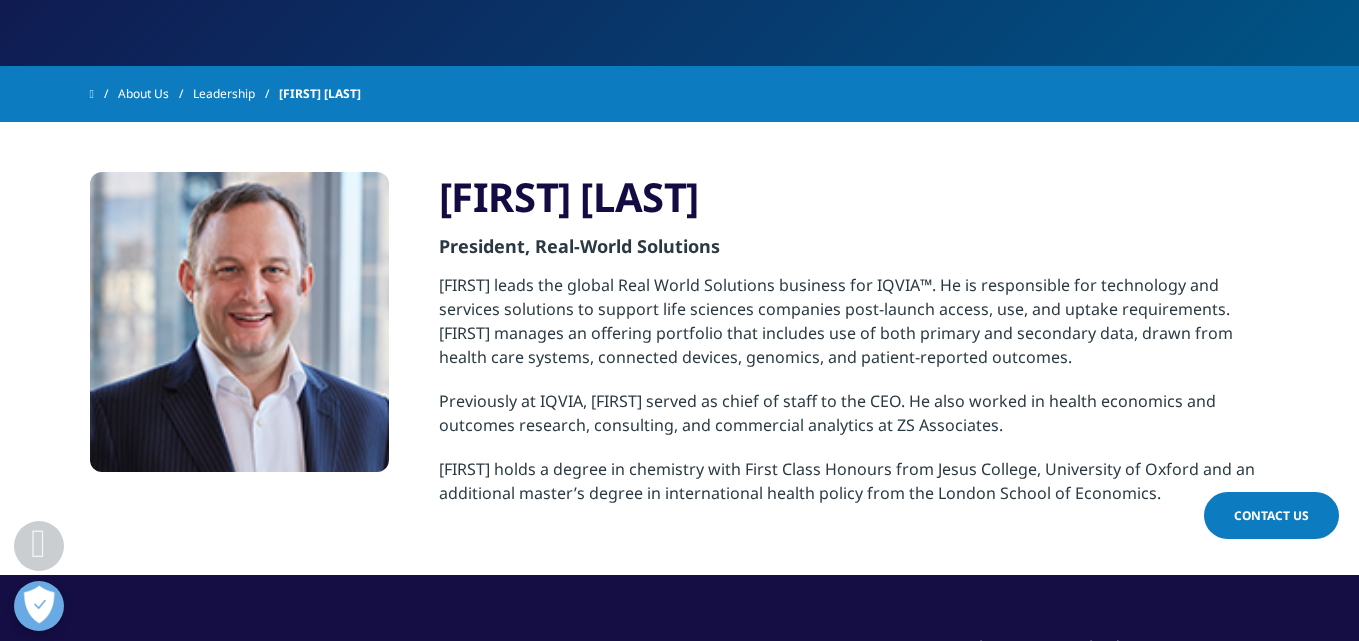 scroll, scrollTop: 533, scrollLeft: 0, axis: vertical 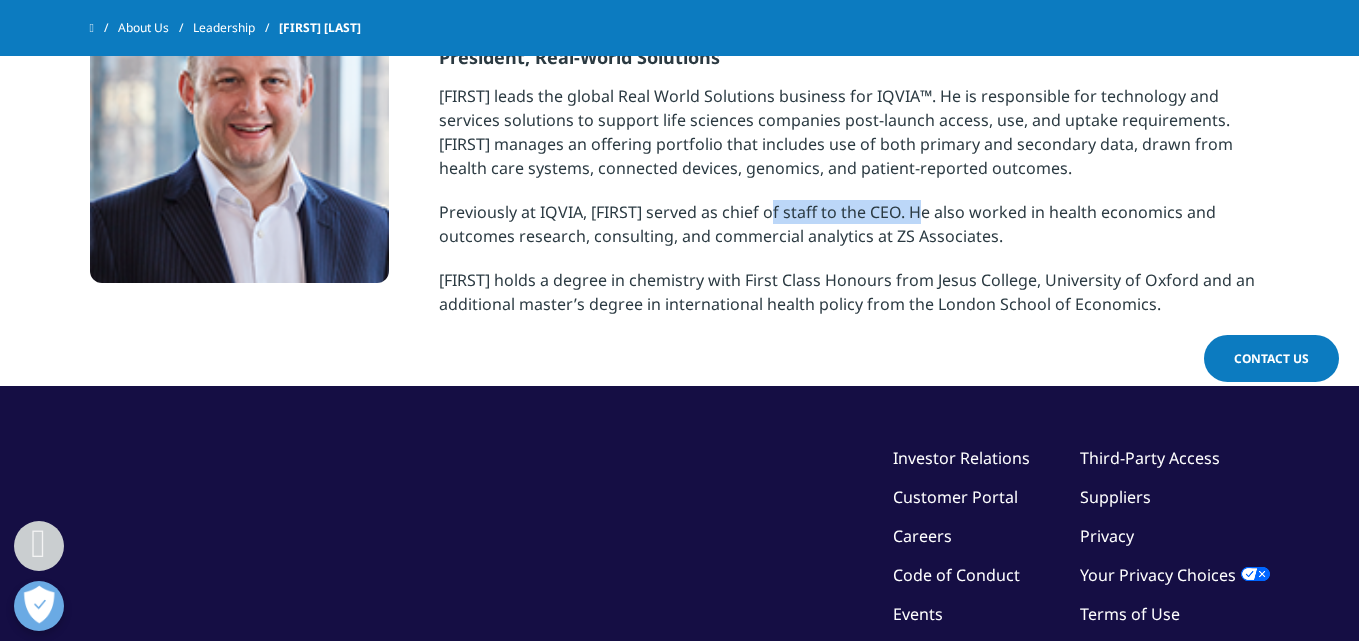 drag, startPoint x: 770, startPoint y: 209, endPoint x: 920, endPoint y: 206, distance: 150.03 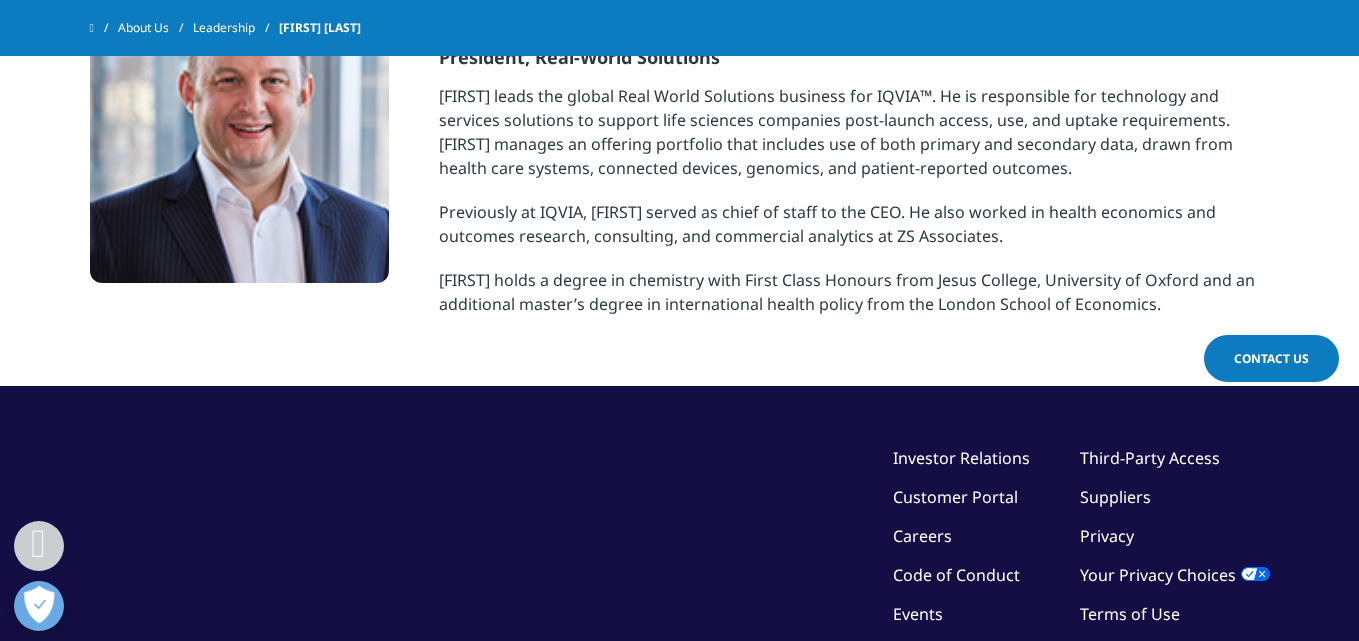 click on "Rob leads the global Real World Solutions business for IQVIA™. He is responsible for technology and services solutions to support life sciences companies post-launch access, use, and uptake requirements. Rob manages an offering portfolio that includes use of both primary and secondary data, drawn from health care systems, connected devices, genomics, and patient-reported outcomes." at bounding box center [854, 142] 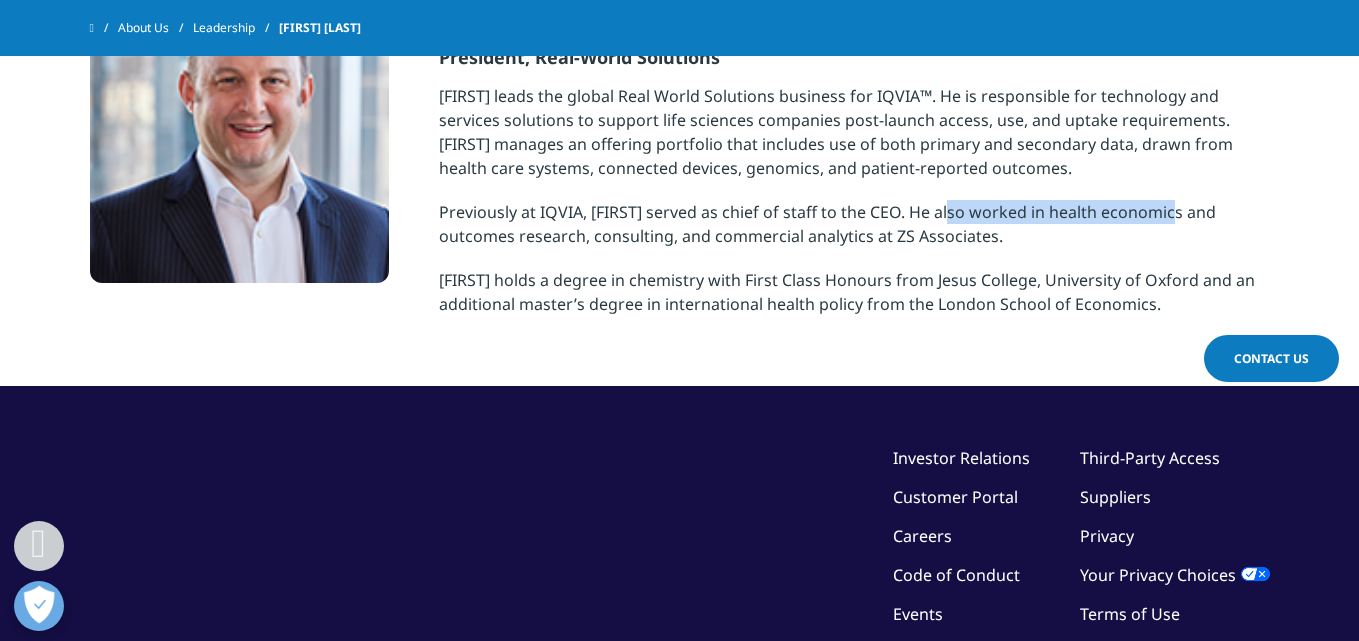 drag, startPoint x: 954, startPoint y: 212, endPoint x: 1180, endPoint y: 212, distance: 226 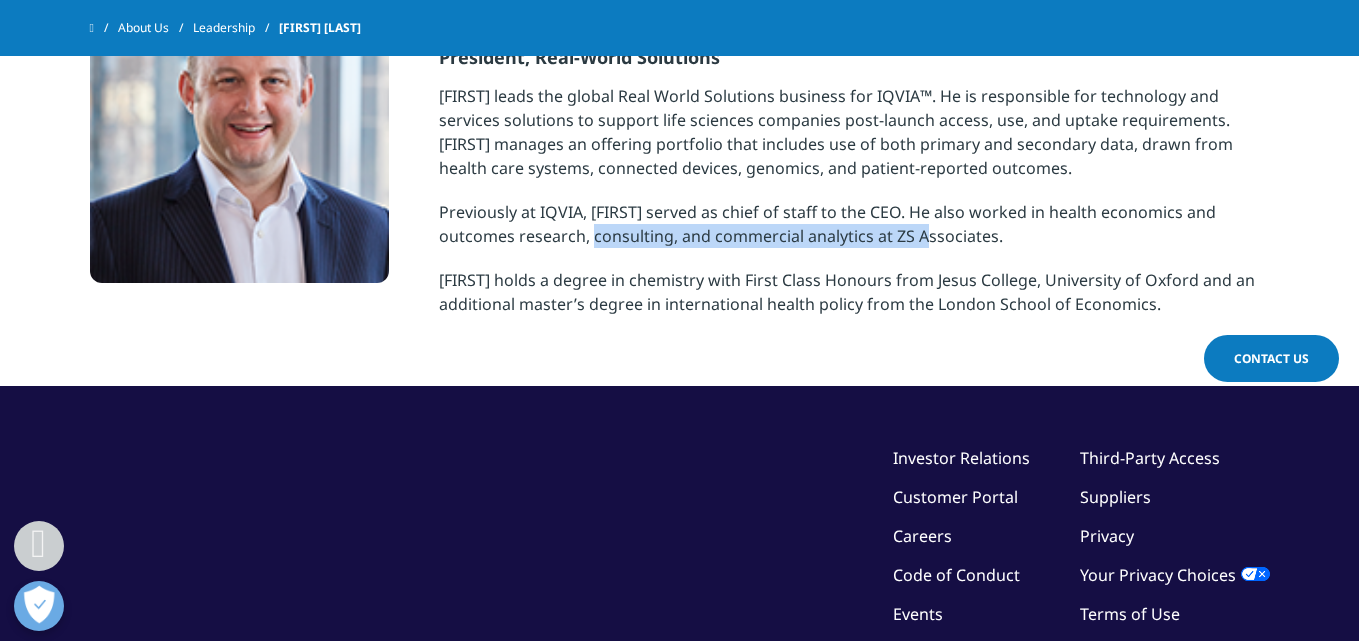 drag, startPoint x: 543, startPoint y: 226, endPoint x: 873, endPoint y: 228, distance: 330.00607 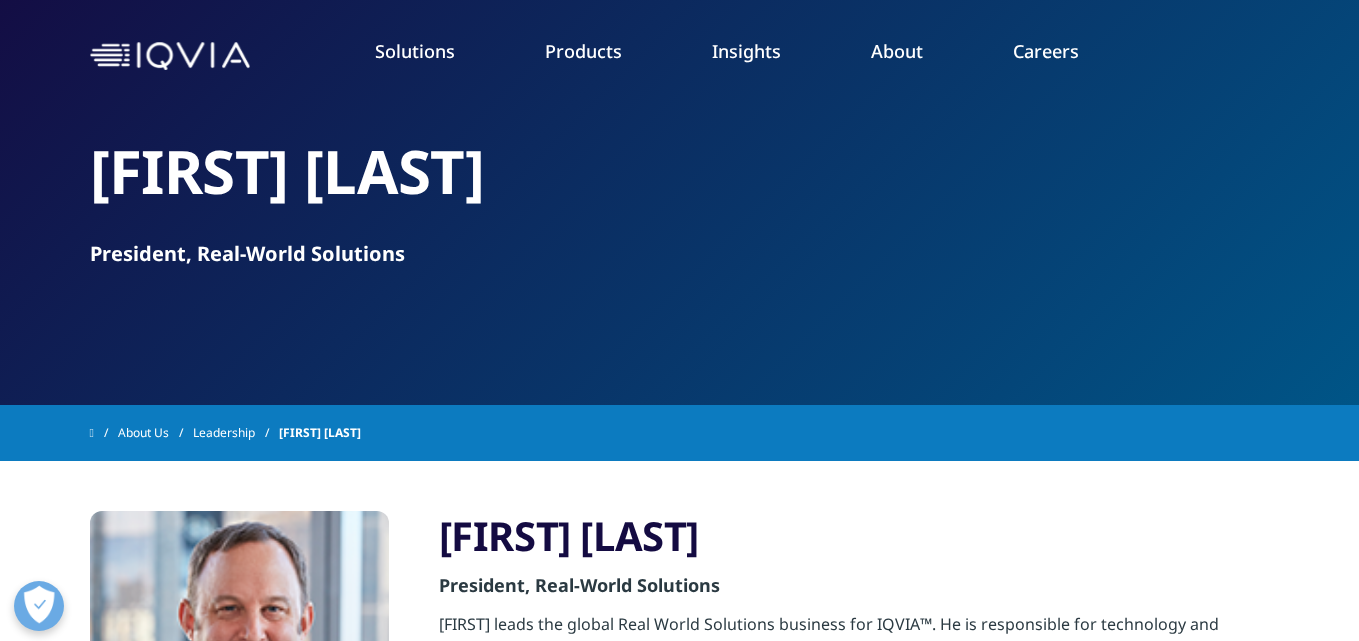 scroll, scrollTop: 0, scrollLeft: 0, axis: both 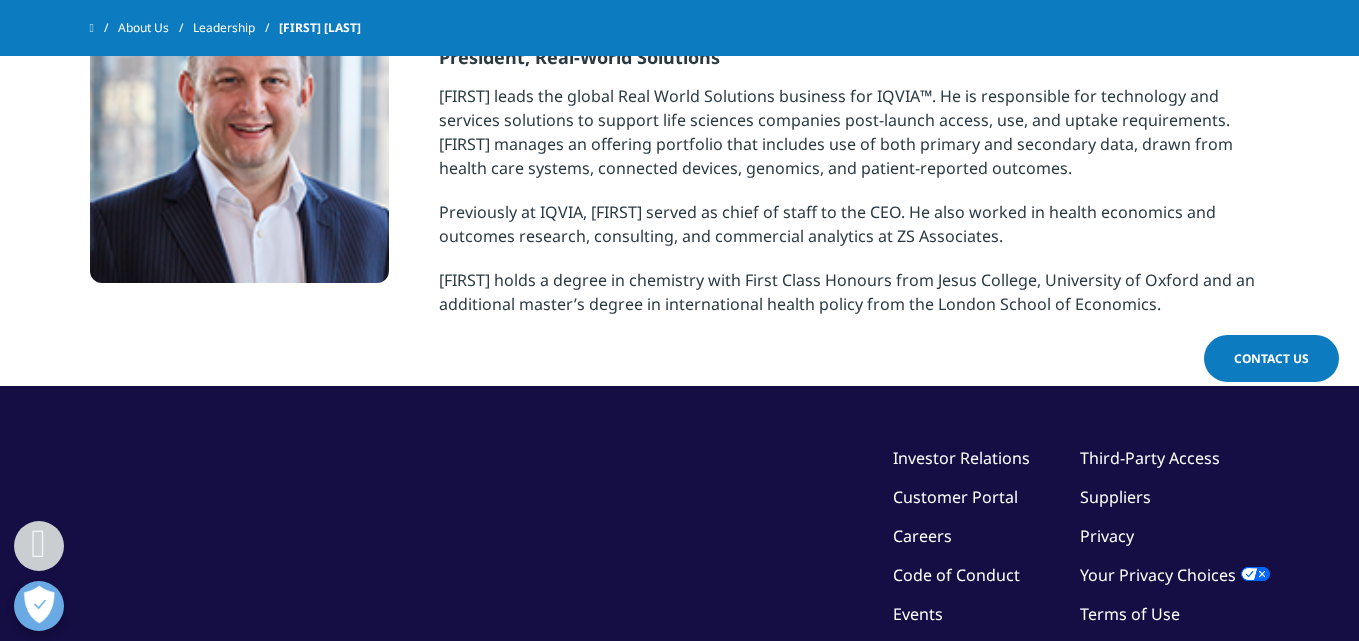 click on "Rob leads the global Real World Solutions business for IQVIA™. He is responsible for technology and services solutions to support life sciences companies post-launch access, use, and uptake requirements. Rob manages an offering portfolio that includes use of both primary and secondary data, drawn from health care systems, connected devices, genomics, and patient-reported outcomes." at bounding box center (854, 142) 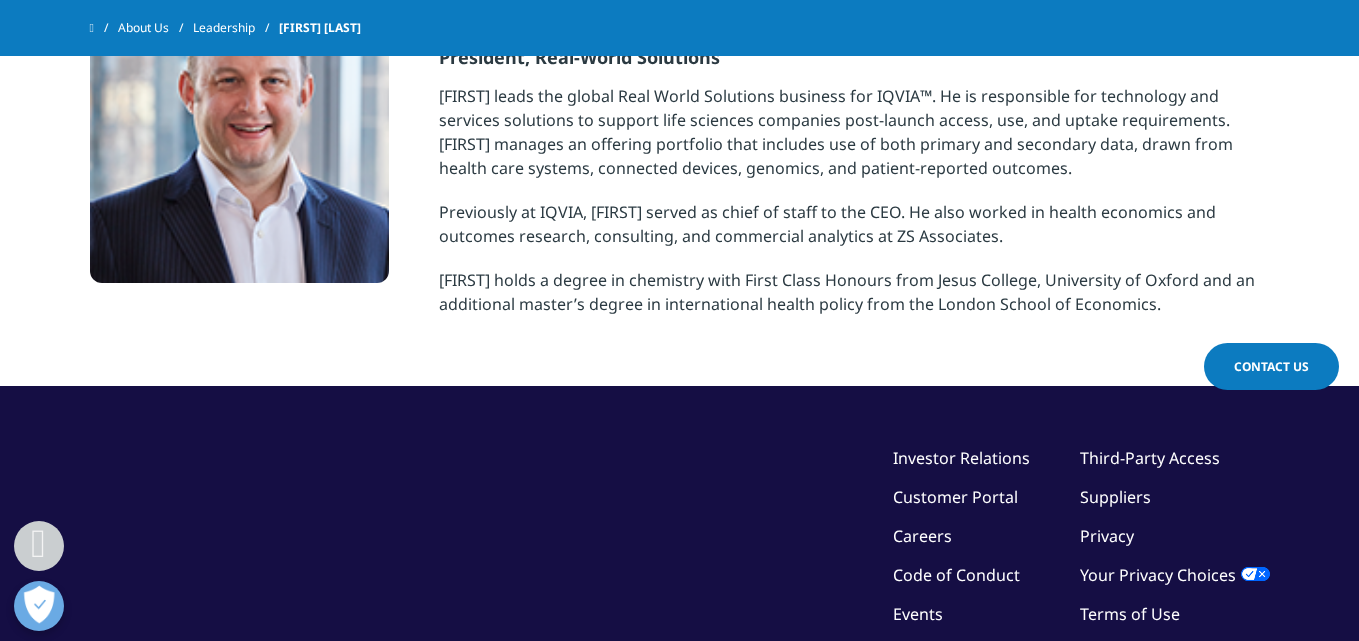 scroll, scrollTop: 400, scrollLeft: 0, axis: vertical 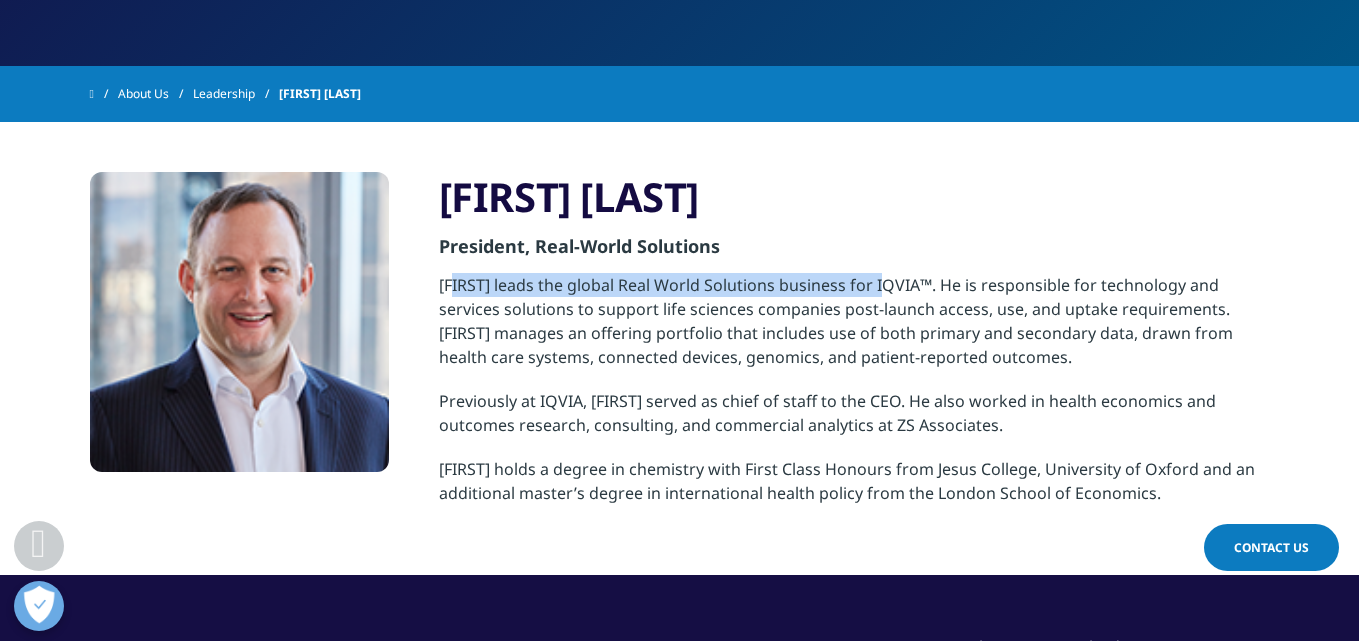 drag, startPoint x: 455, startPoint y: 281, endPoint x: 899, endPoint y: 281, distance: 444 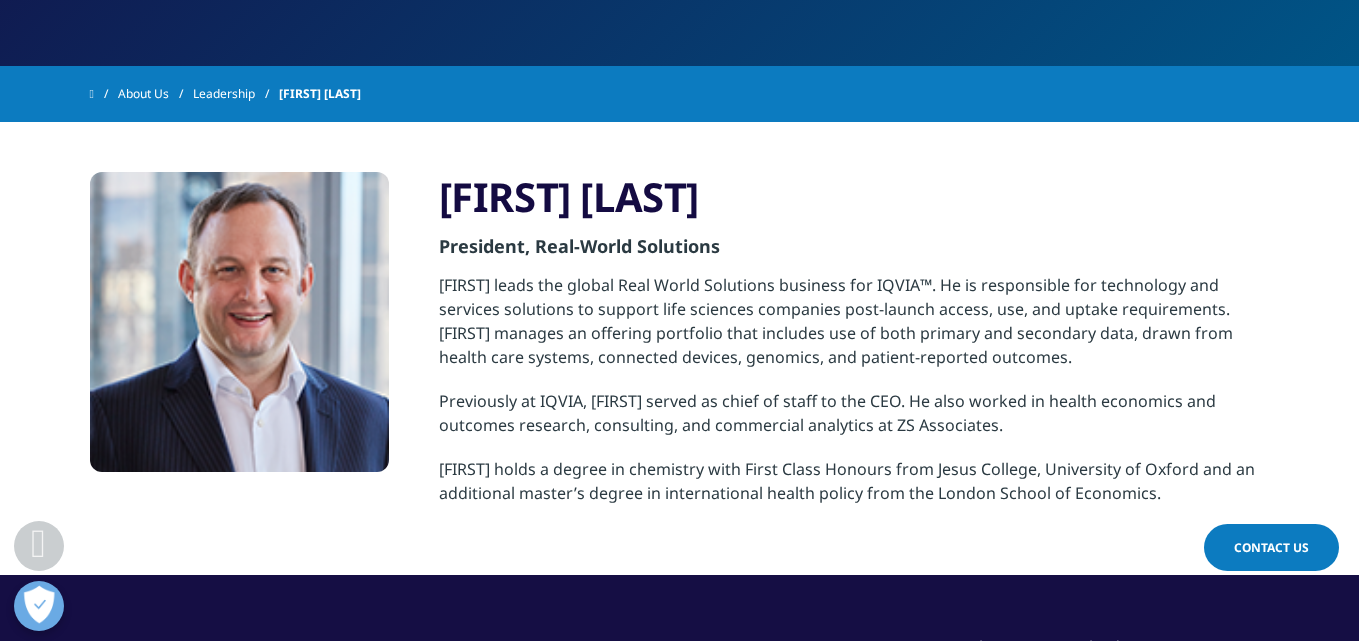 click on "Rob leads the global Real World Solutions business for IQVIA™. He is responsible for technology and services solutions to support life sciences companies post-launch access, use, and uptake requirements. Rob manages an offering portfolio that includes use of both primary and secondary data, drawn from health care systems, connected devices, genomics, and patient-reported outcomes." at bounding box center (854, 331) 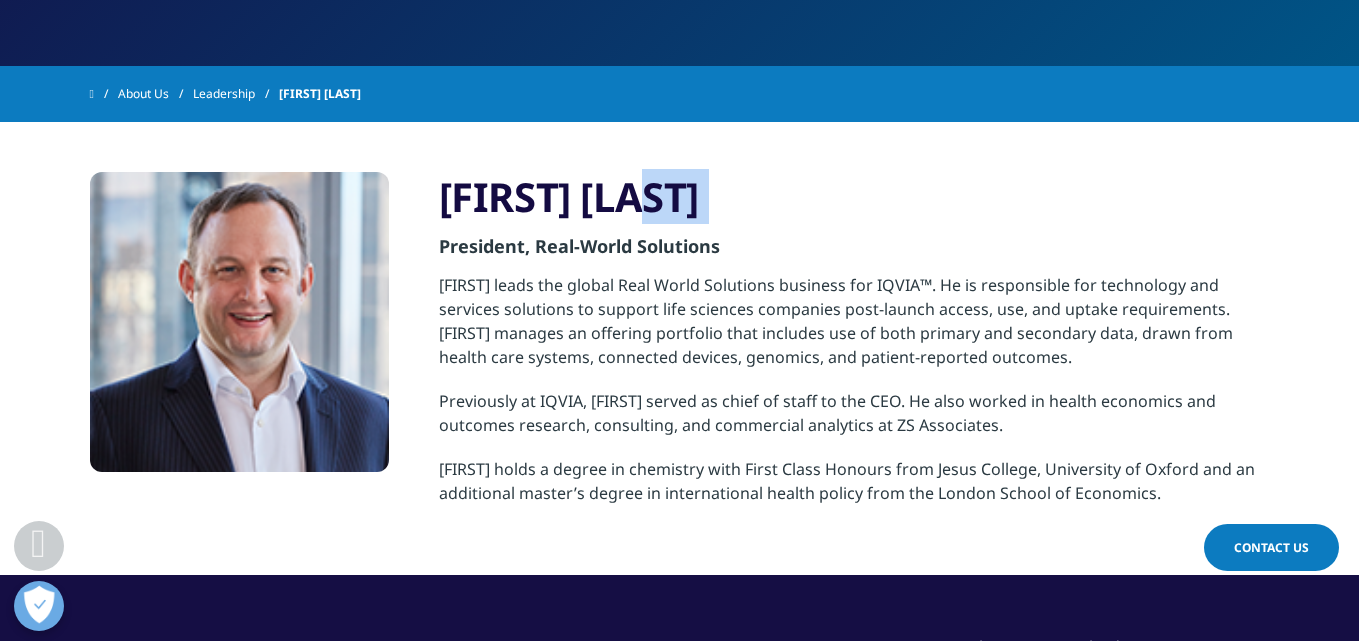click on "Rob Kotchie
President, Real-World Solutions
Rob leads the global Real World Solutions business for IQVIA™. He is responsible for technology and services solutions to support life sciences companies post-launch access, use, and uptake requirements. Rob manages an offering portfolio that includes use of both primary and secondary data, drawn from health care systems, connected devices, genomics, and patient-reported outcomes.
Previously at IQVIA, Rob served as chief of staff to the CEO. He also worked in health economics and outcomes research, consulting, and commercial analytics at ZS Associates." at bounding box center (679, 348) 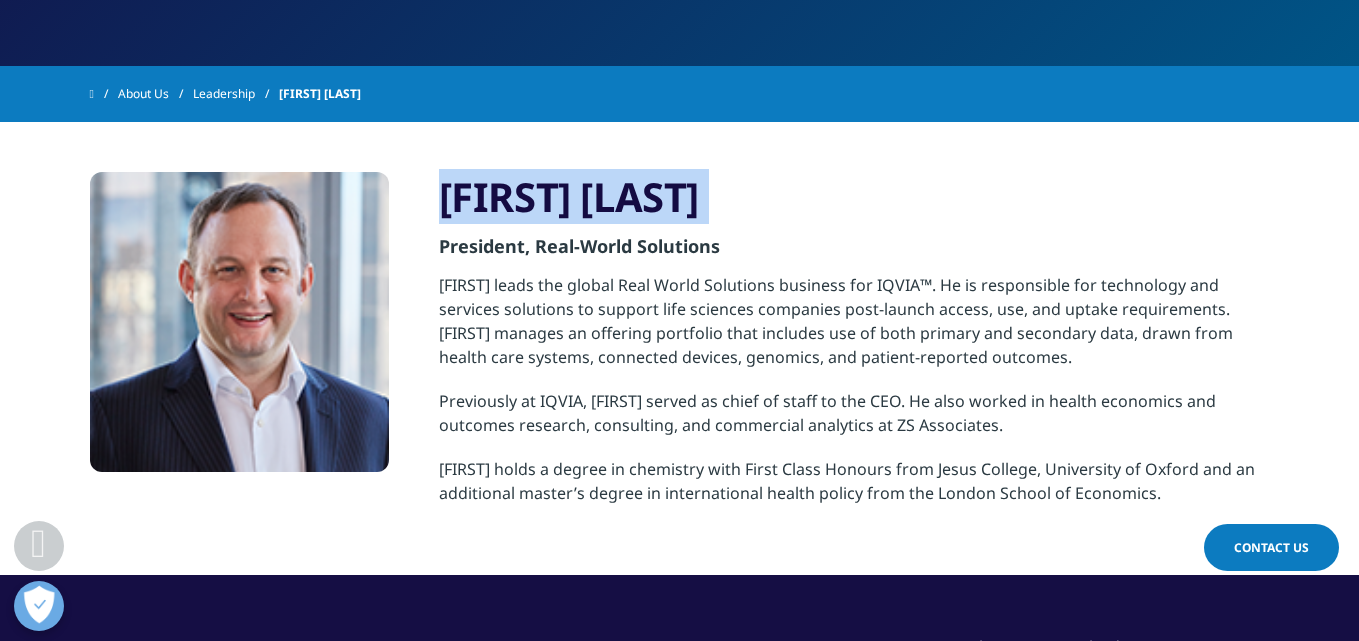 click on "Rob Kotchie" at bounding box center (854, 197) 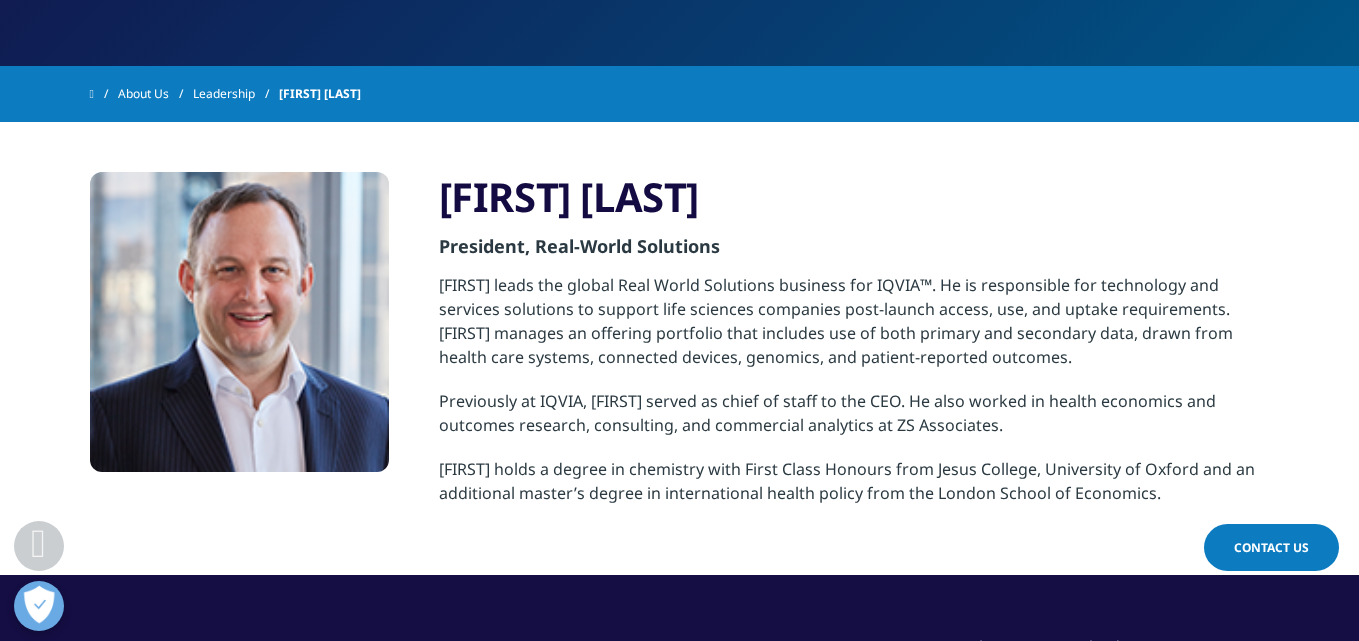 click on "Rob holds a degree in chemistry with First Class Honours from Jesus College, University of Oxford and an additional master’s degree in international health policy from the London School of Economics." at bounding box center (854, 491) 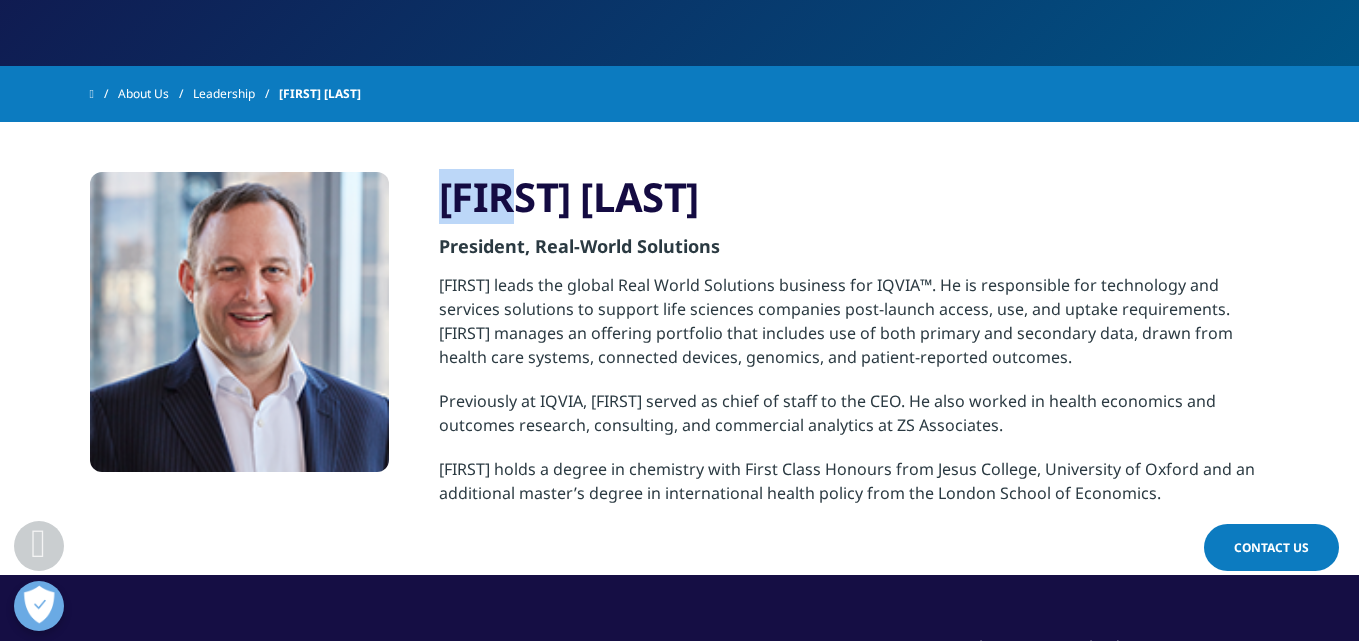 click on "Rob Kotchie" at bounding box center (854, 197) 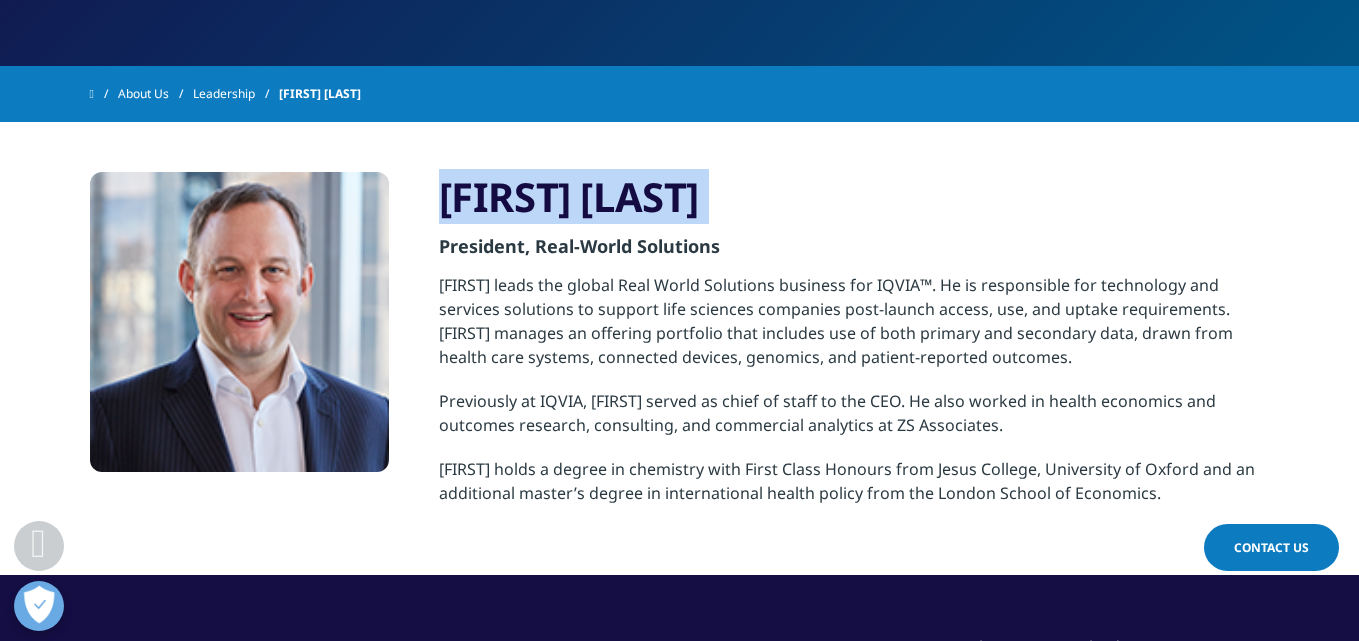 click on "Rob Kotchie" at bounding box center (854, 197) 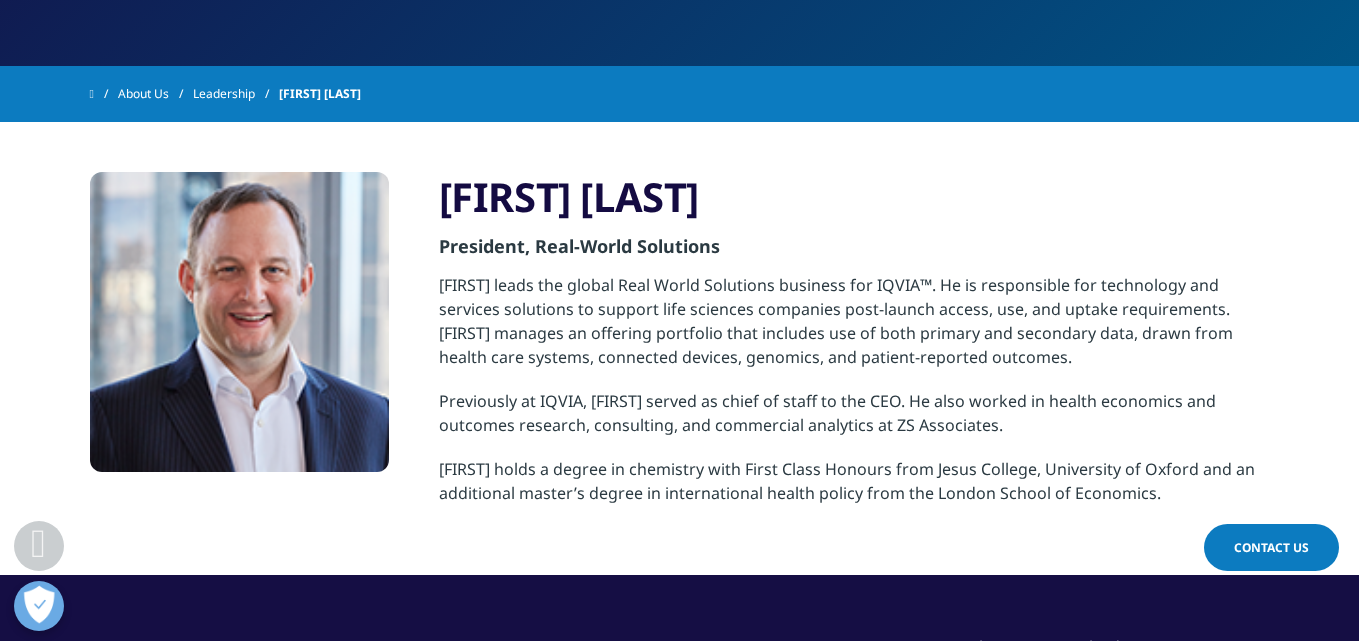 click on "Rob Kotchie
President, Real-World Solutions
Rob leads the global Real World Solutions business for IQVIA™. He is responsible for technology and services solutions to support life sciences companies post-launch access, use, and uptake requirements. Rob manages an offering portfolio that includes use of both primary and secondary data, drawn from health care systems, connected devices, genomics, and patient-reported outcomes.
Previously at IQVIA, Rob served as chief of staff to the CEO. He also worked in health economics and outcomes research, consulting, and commercial analytics at ZS Associates." at bounding box center [679, 348] 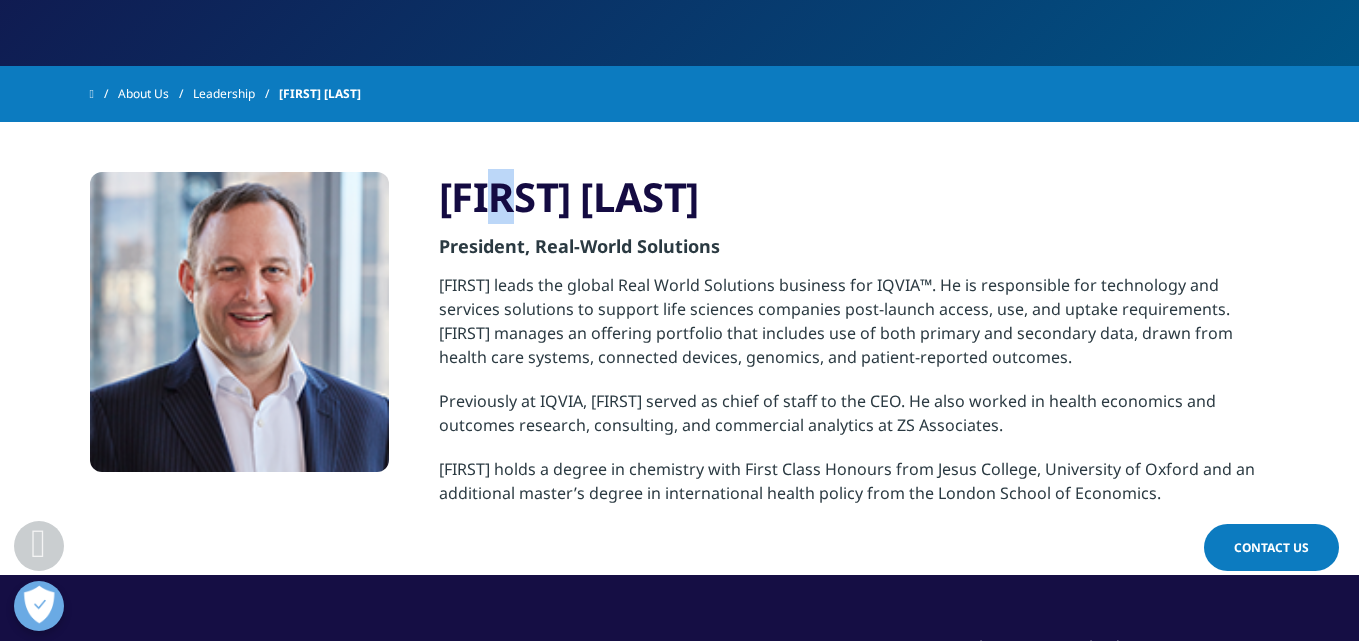 click on "Rob Kotchie
President, Real-World Solutions
Rob leads the global Real World Solutions business for IQVIA™. He is responsible for technology and services solutions to support life sciences companies post-launch access, use, and uptake requirements. Rob manages an offering portfolio that includes use of both primary and secondary data, drawn from health care systems, connected devices, genomics, and patient-reported outcomes.
Previously at IQVIA, Rob served as chief of staff to the CEO. He also worked in health economics and outcomes research, consulting, and commercial analytics at ZS Associates." at bounding box center [679, 348] 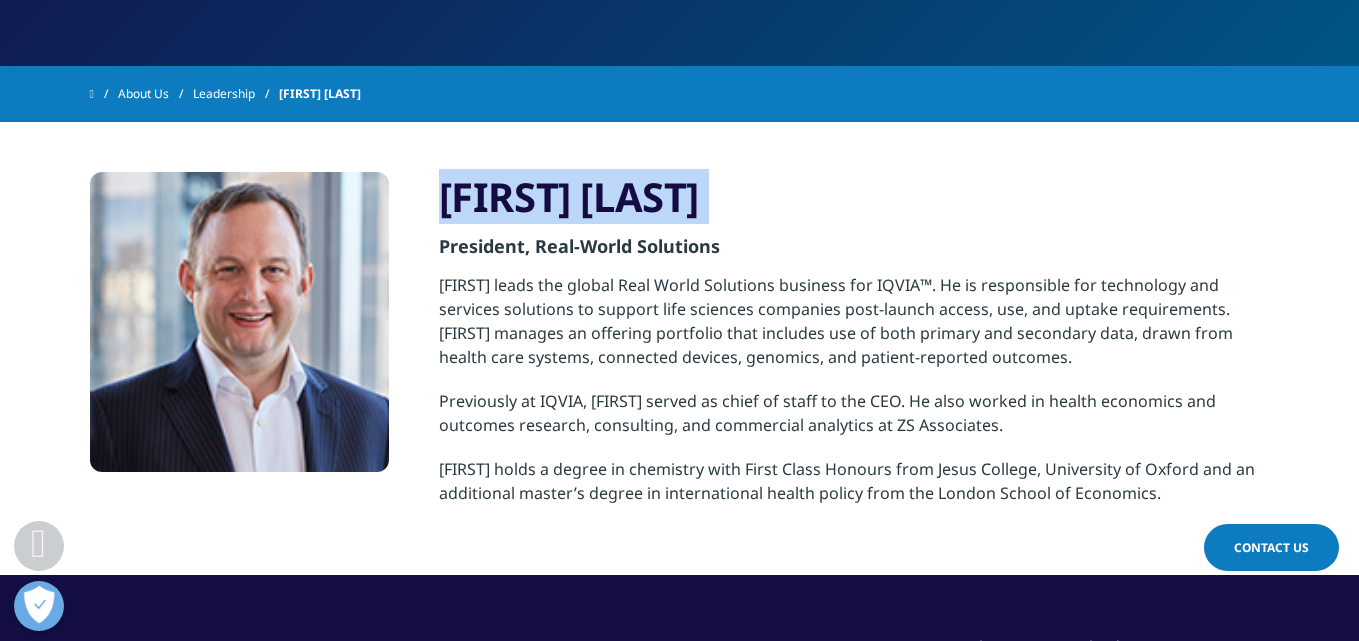 click on "Rob Kotchie
President, Real-World Solutions
Rob leads the global Real World Solutions business for IQVIA™. He is responsible for technology and services solutions to support life sciences companies post-launch access, use, and uptake requirements. Rob manages an offering portfolio that includes use of both primary and secondary data, drawn from health care systems, connected devices, genomics, and patient-reported outcomes.
Previously at IQVIA, Rob served as chief of staff to the CEO. He also worked in health economics and outcomes research, consulting, and commercial analytics at ZS Associates." at bounding box center (679, 348) 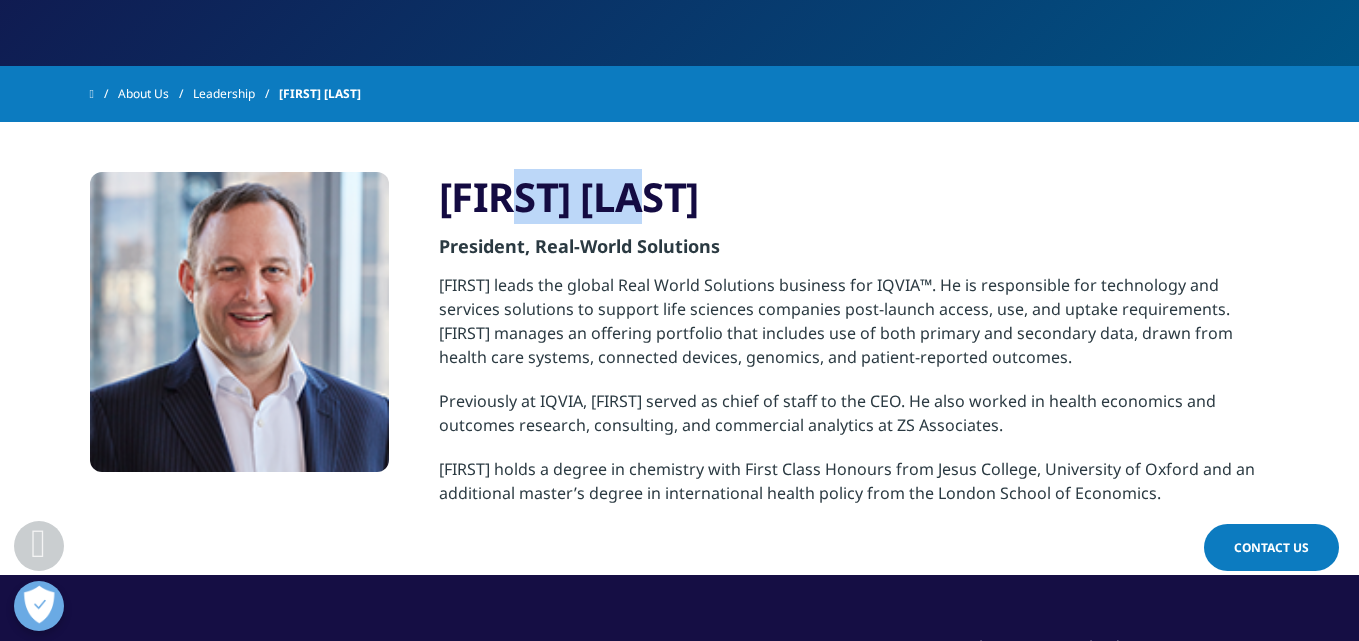 click on "Rob Kotchie" at bounding box center [854, 197] 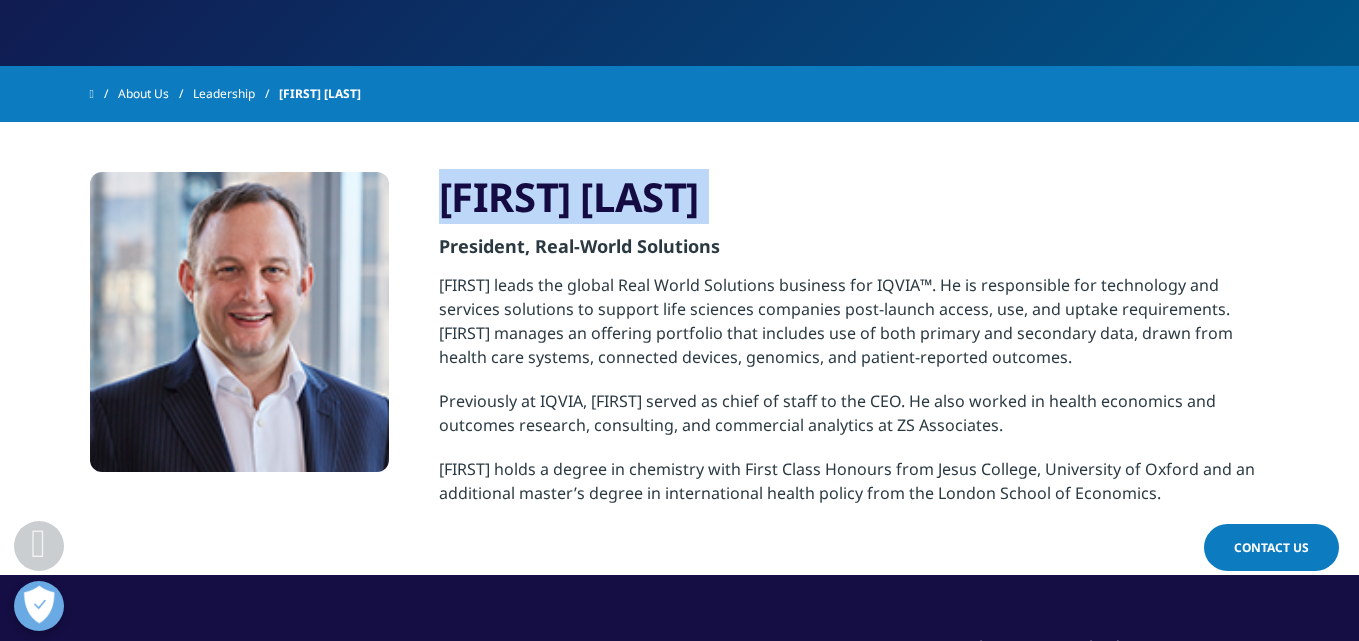 click on "Rob Kotchie" at bounding box center [854, 197] 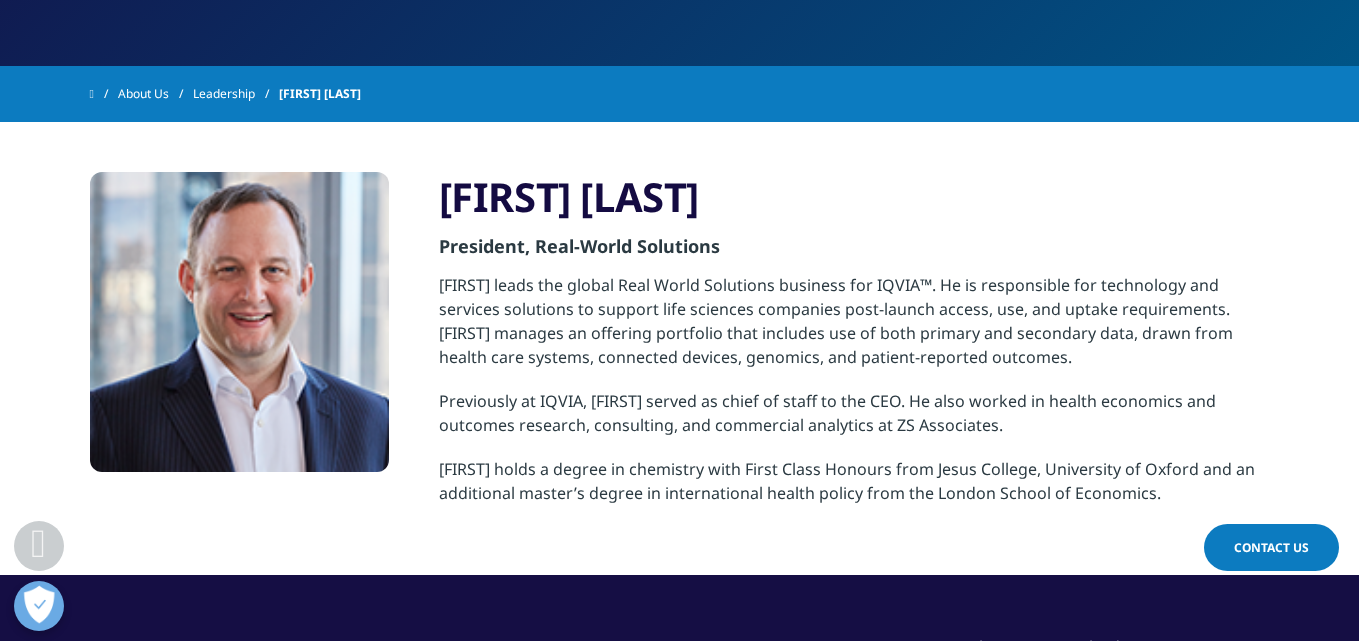 click on "President, Real-World Solutions" at bounding box center [854, 247] 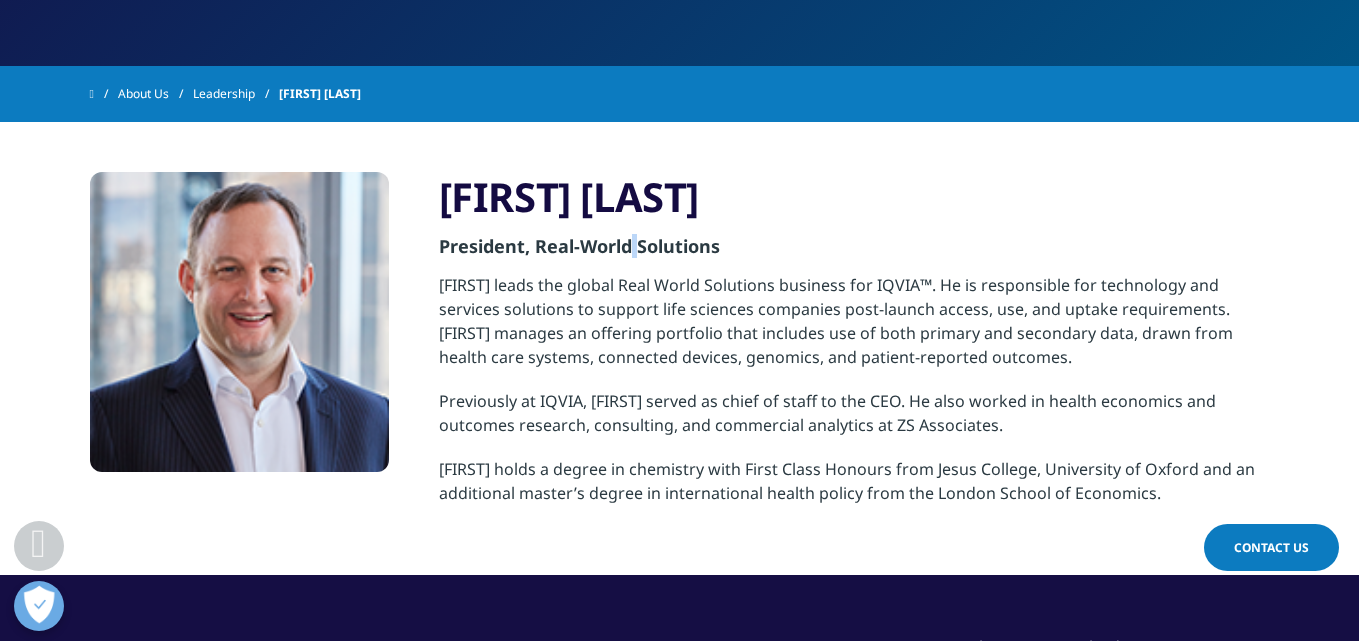 click on "President, Real-World Solutions" at bounding box center [854, 247] 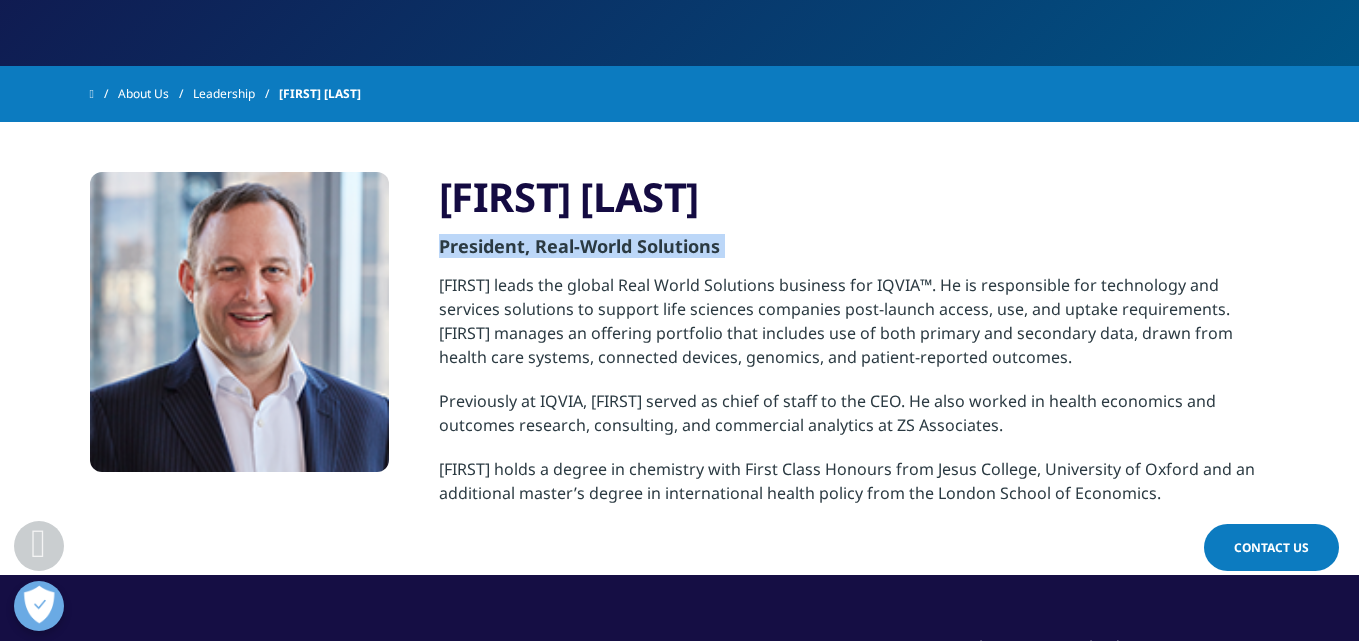 click on "President, Real-World Solutions" at bounding box center [854, 247] 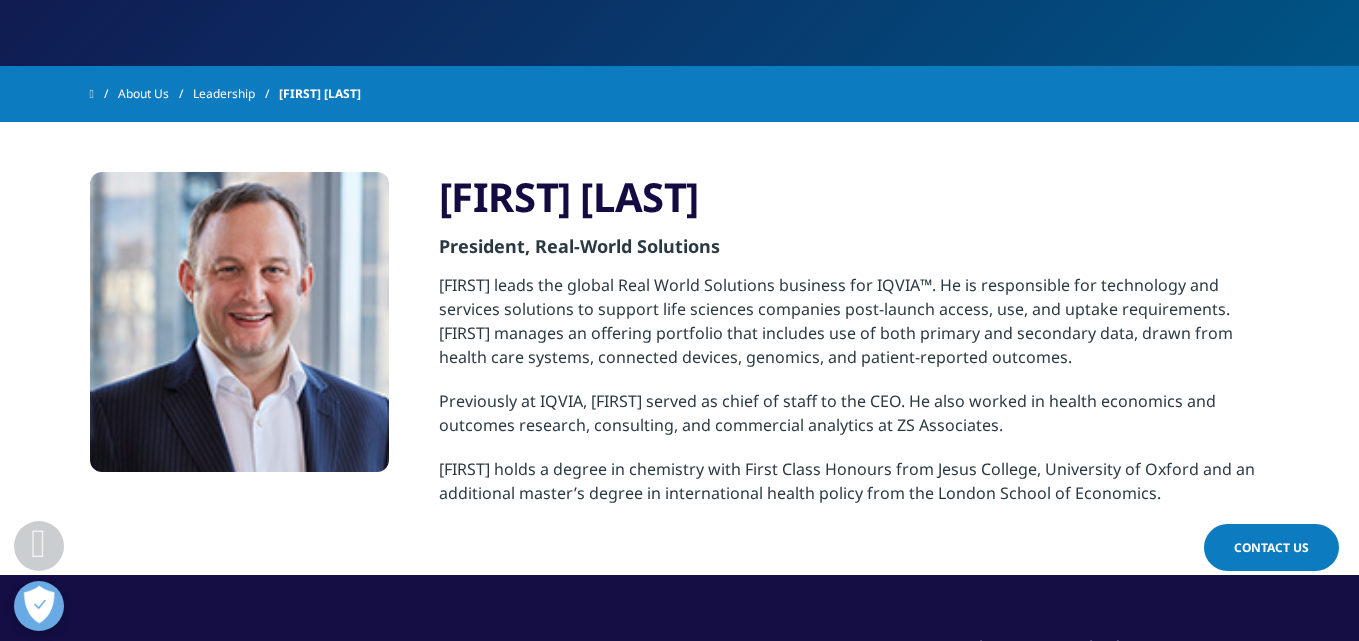 click on "Rob Kotchie" at bounding box center [854, 197] 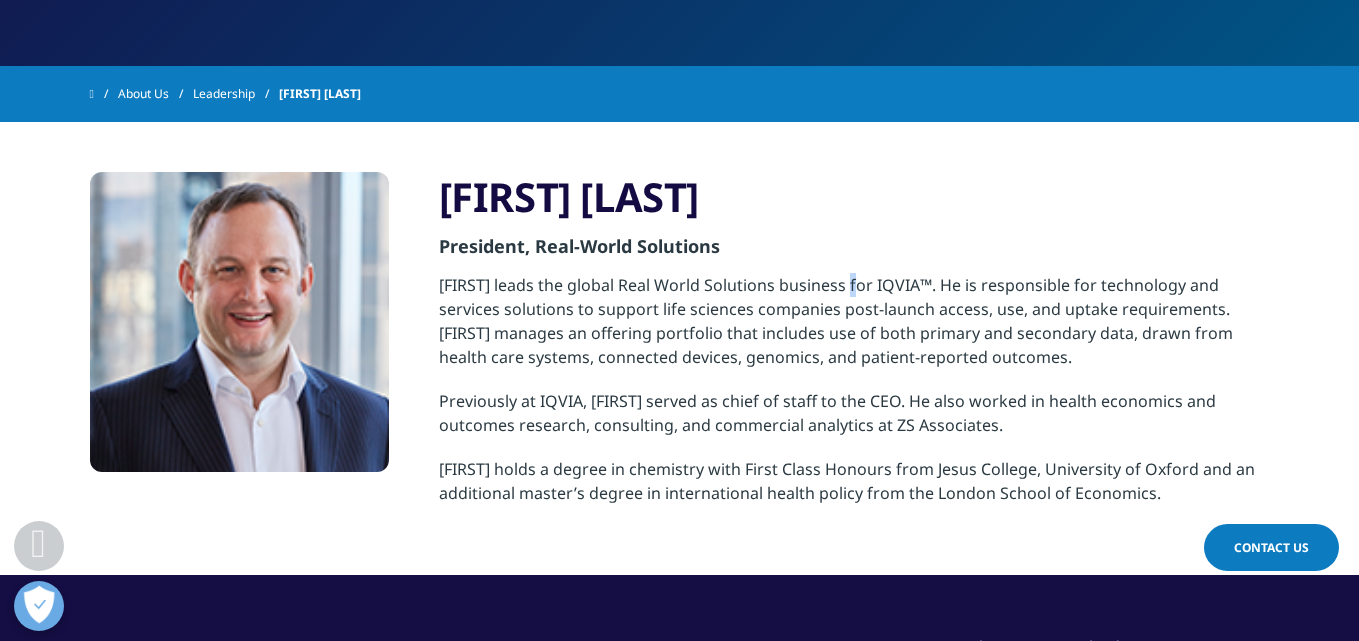 click on "Rob leads the global Real World Solutions business for IQVIA™. He is responsible for technology and services solutions to support life sciences companies post-launch access, use, and uptake requirements. Rob manages an offering portfolio that includes use of both primary and secondary data, drawn from health care systems, connected devices, genomics, and patient-reported outcomes." at bounding box center [854, 331] 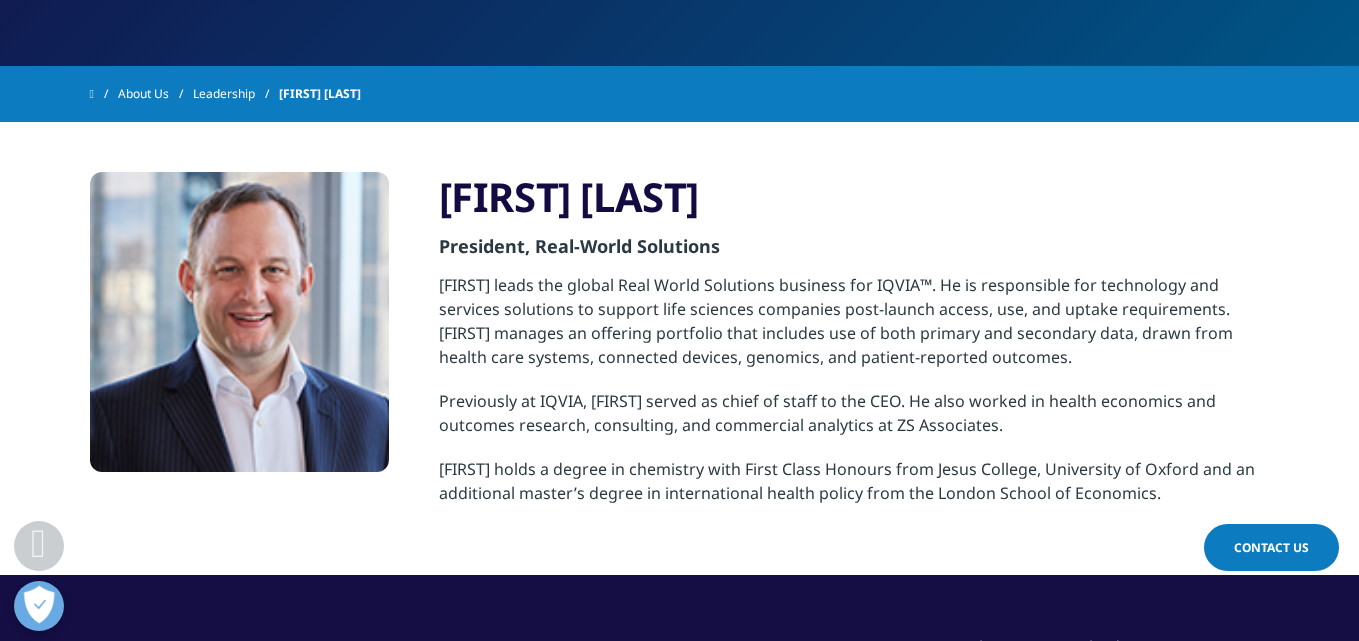click on "President, Real-World Solutions" at bounding box center (854, 247) 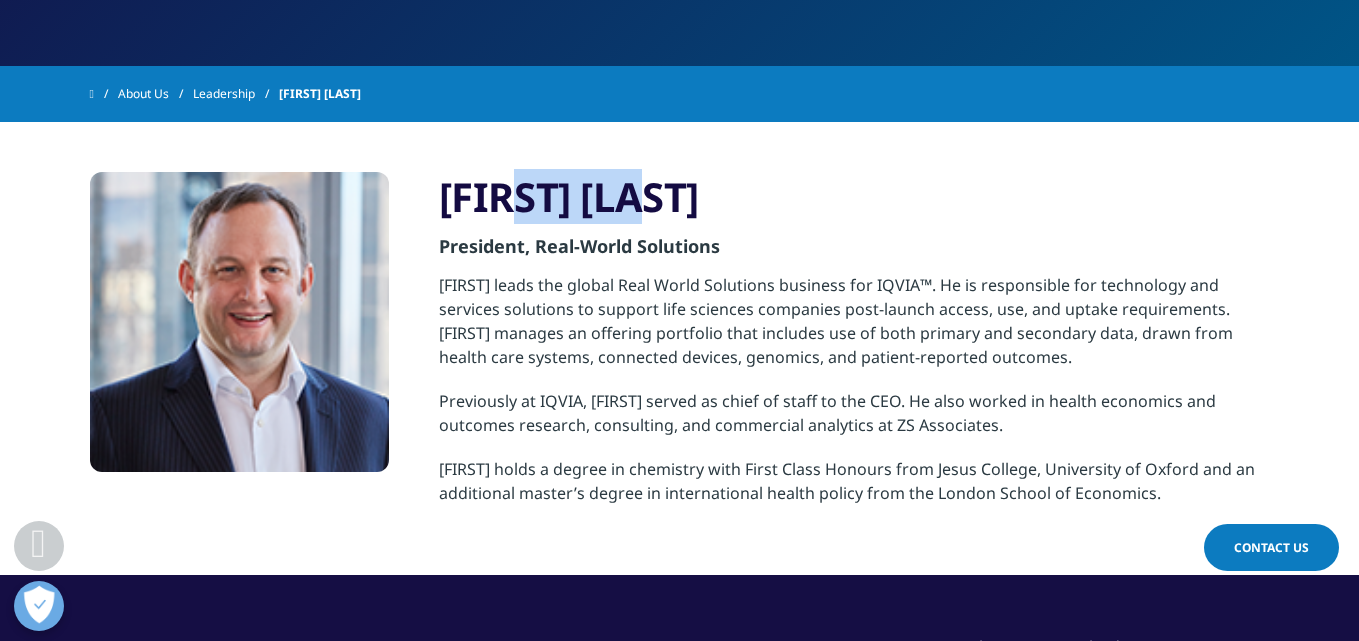 click on "Rob Kotchie" at bounding box center [854, 197] 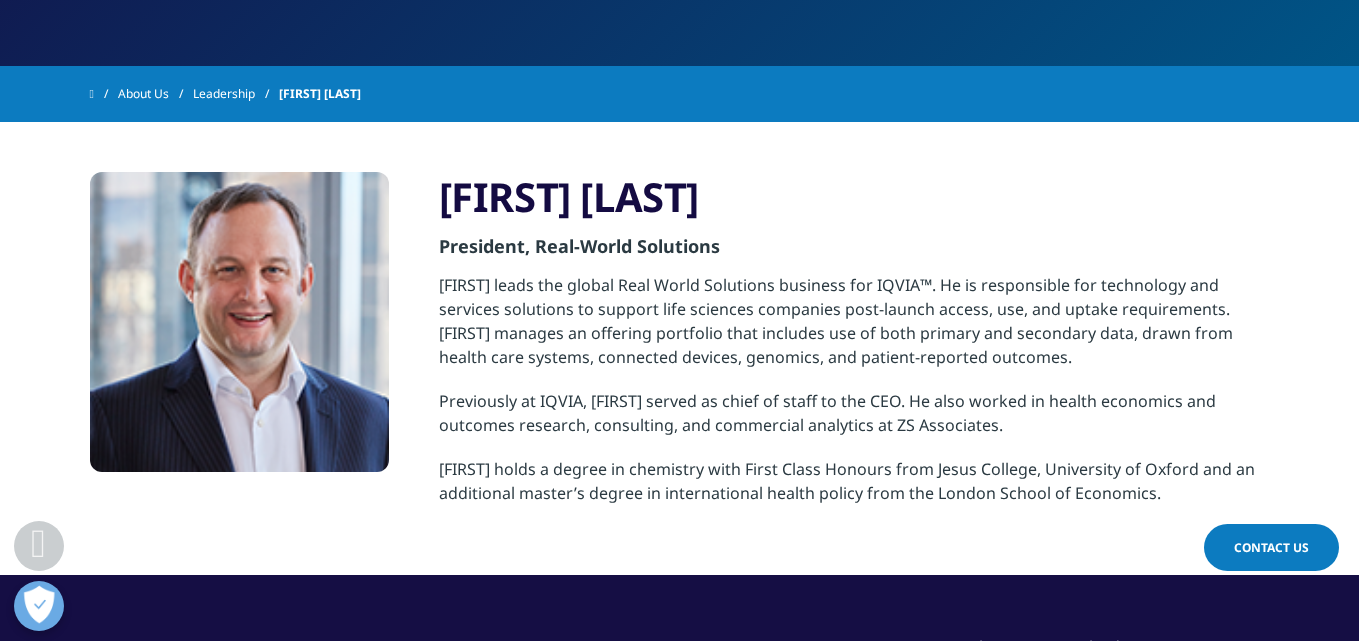 click on "Rob Kotchie" at bounding box center [854, 197] 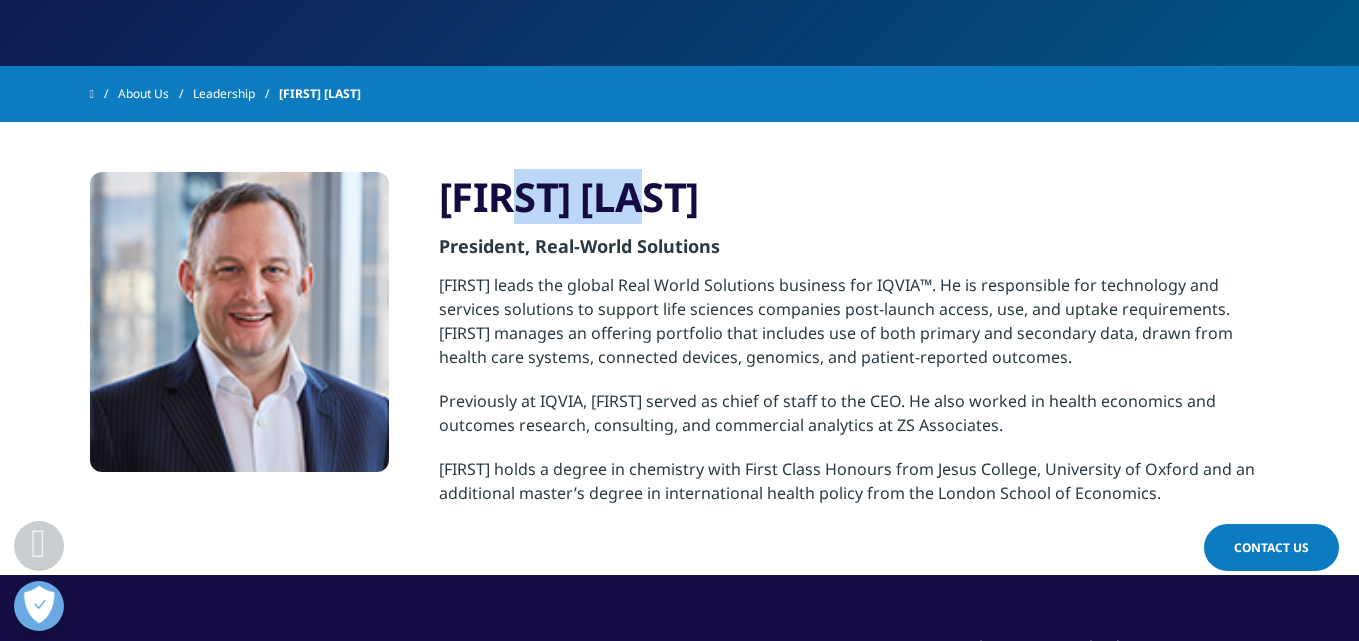 click on "Rob Kotchie" at bounding box center [854, 197] 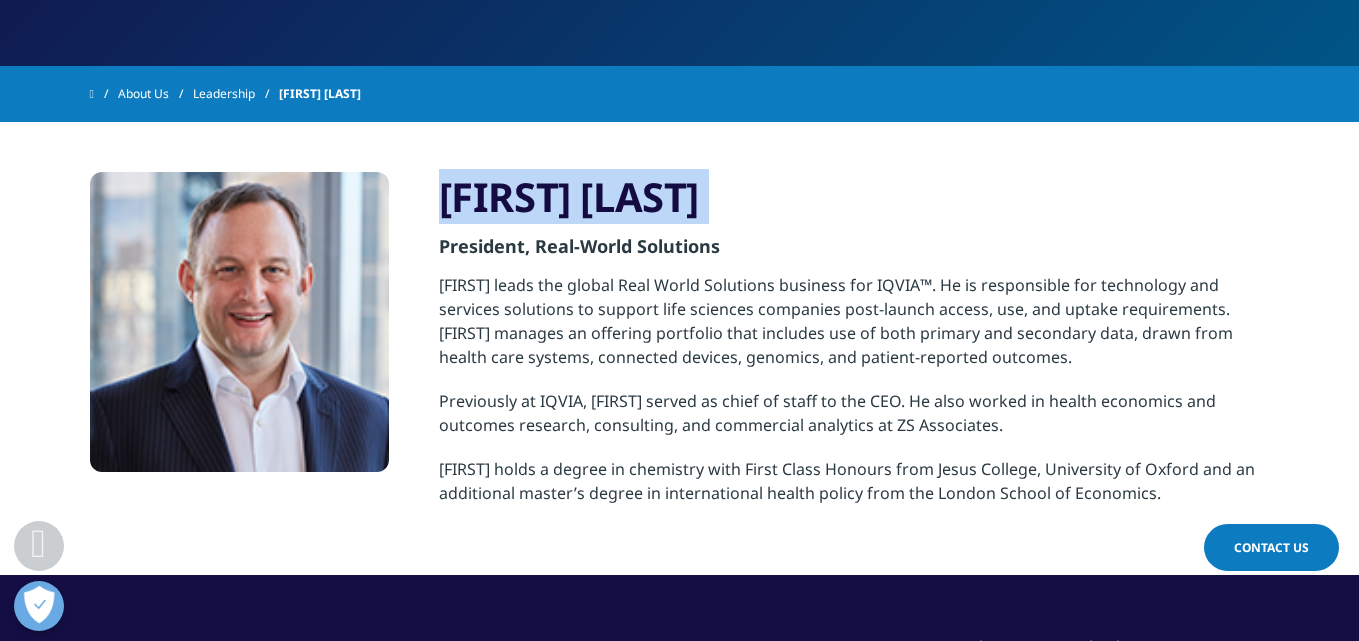 click on "Rob Kotchie" at bounding box center (854, 197) 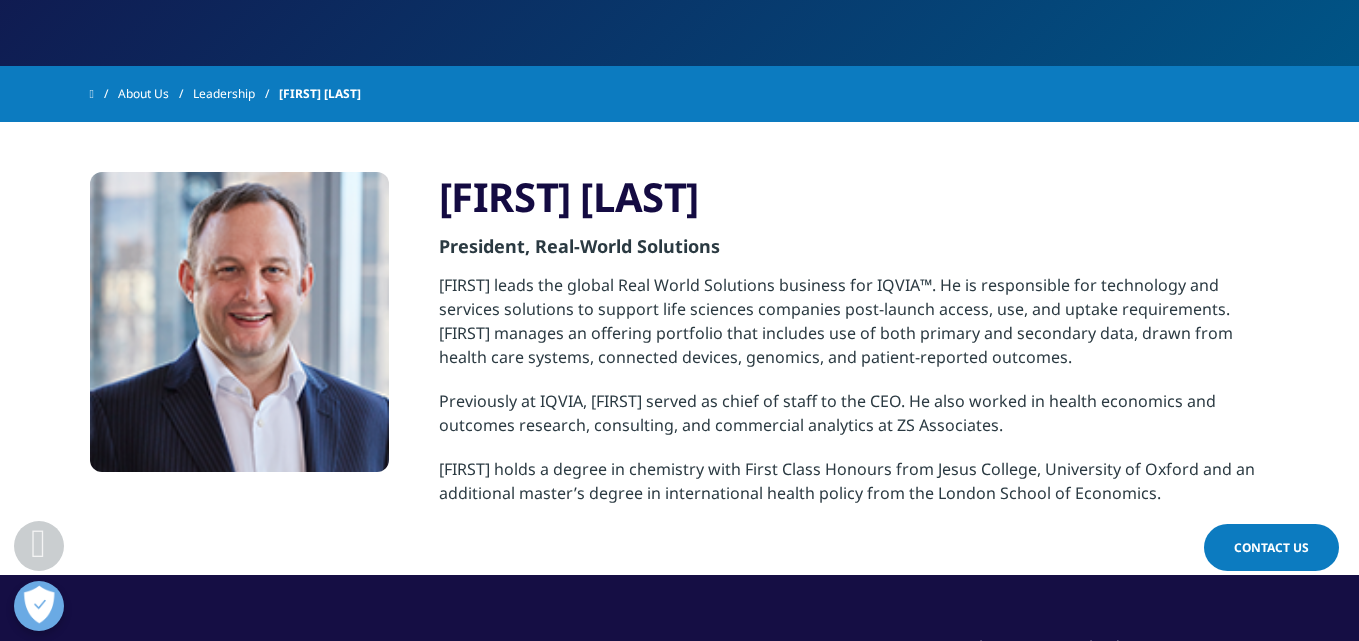 click on "Rob Kotchie
President, Real-World Solutions
Rob leads the global Real World Solutions business for IQVIA™. He is responsible for technology and services solutions to support life sciences companies post-launch access, use, and uptake requirements. Rob manages an offering portfolio that includes use of both primary and secondary data, drawn from health care systems, connected devices, genomics, and patient-reported outcomes.
Previously at IQVIA, Rob served as chief of staff to the CEO. He also worked in health economics and outcomes research, consulting, and commercial analytics at ZS Associates." at bounding box center [679, 348] 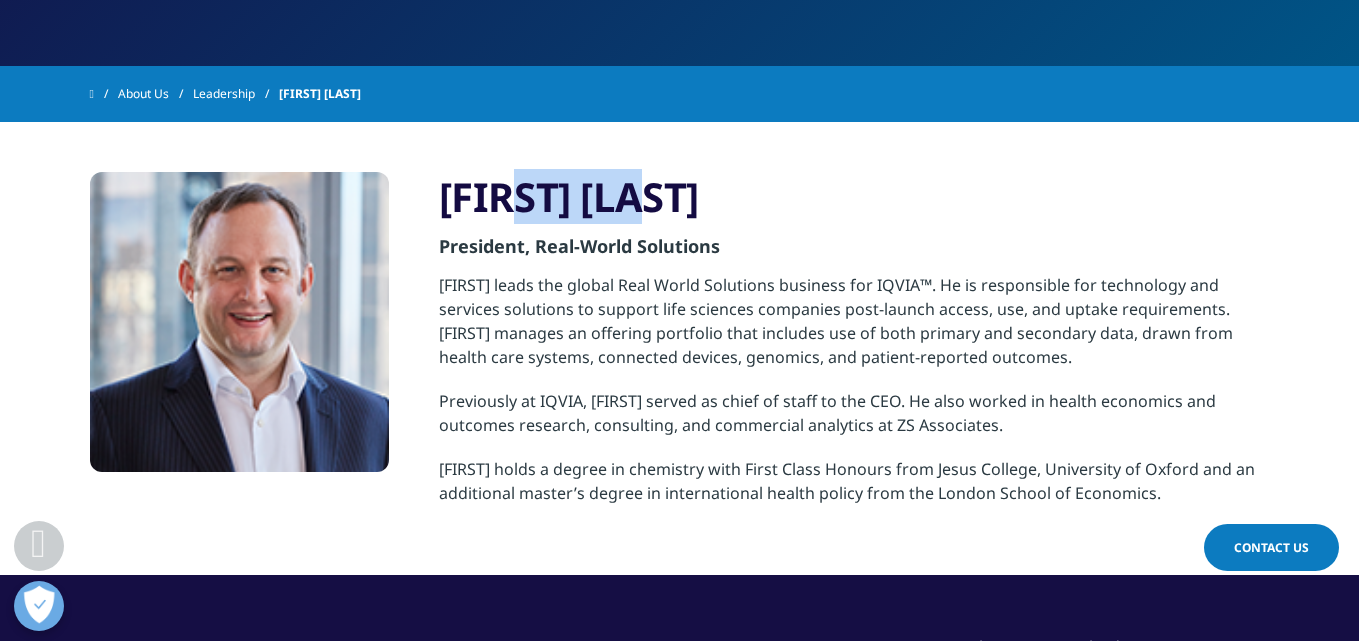 click on "Rob Kotchie" at bounding box center (854, 197) 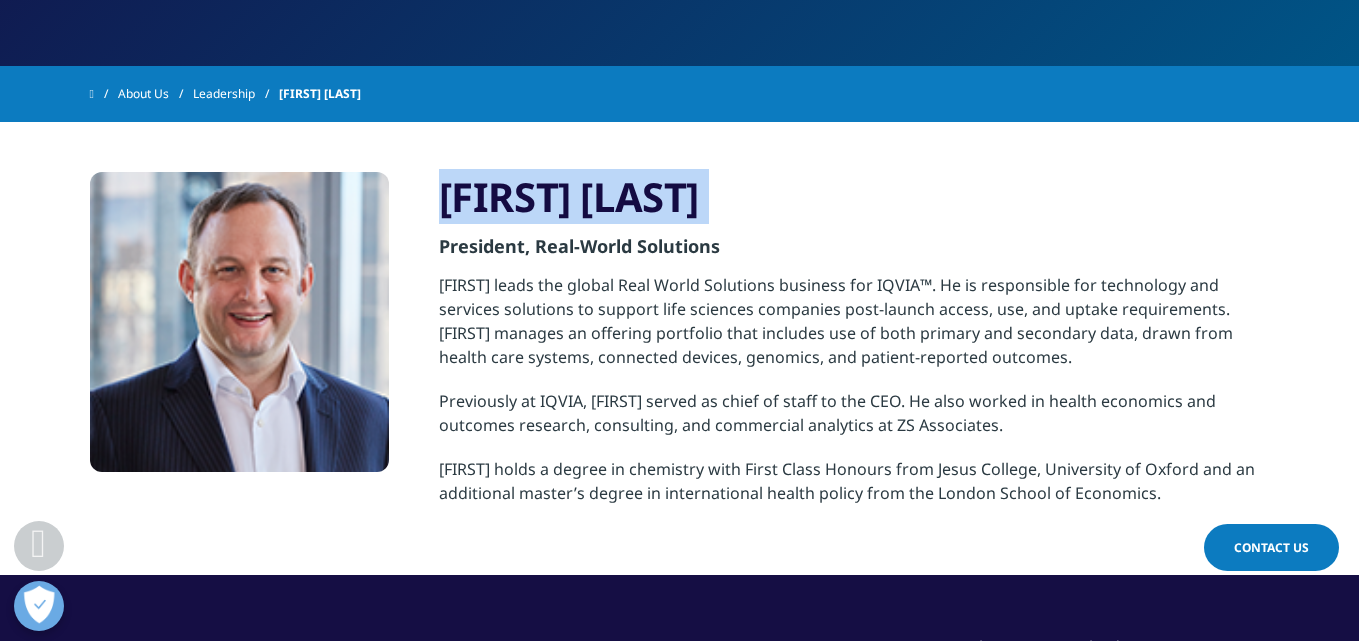 click on "Rob Kotchie" at bounding box center [854, 197] 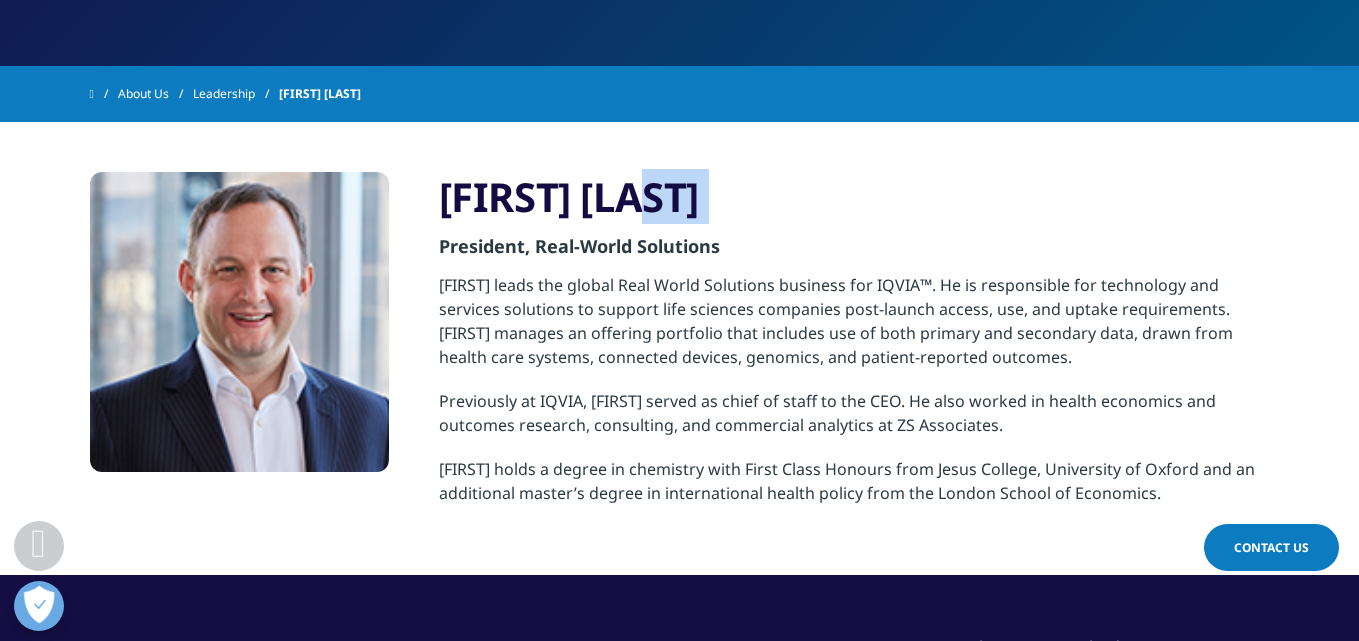 click on "Rob Kotchie" at bounding box center [854, 197] 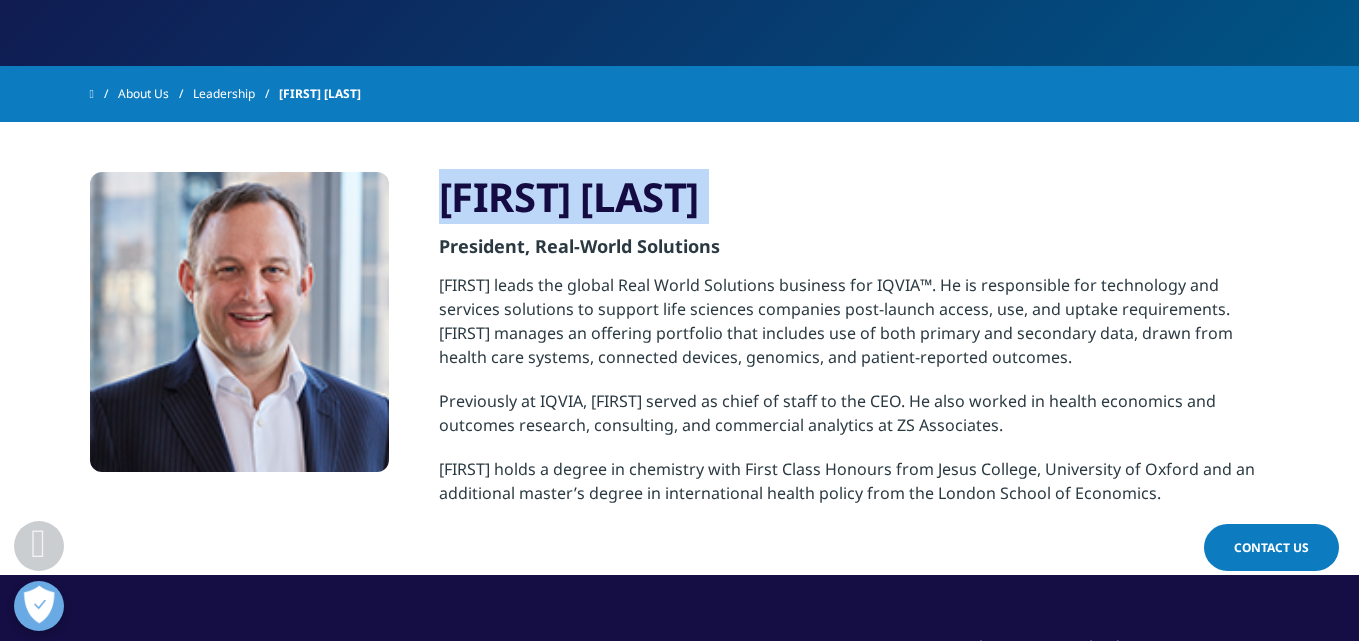 click on "Rob Kotchie" at bounding box center [854, 197] 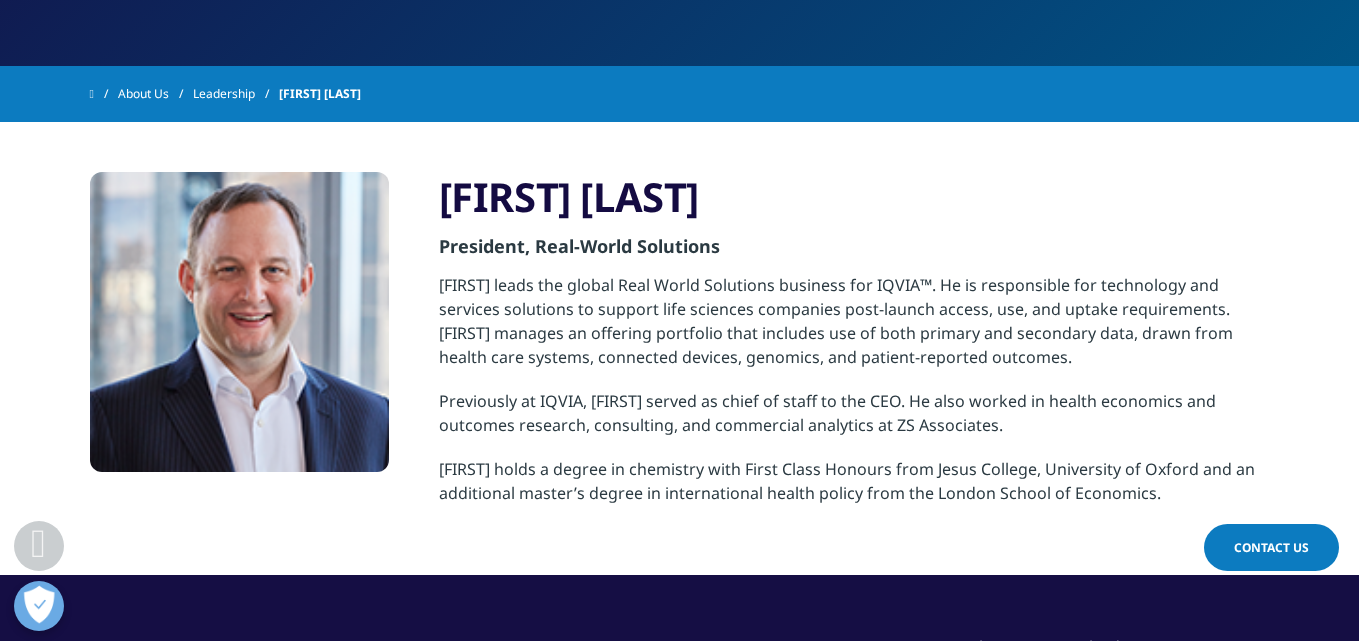 click on "President, Real-World Solutions" at bounding box center (854, 247) 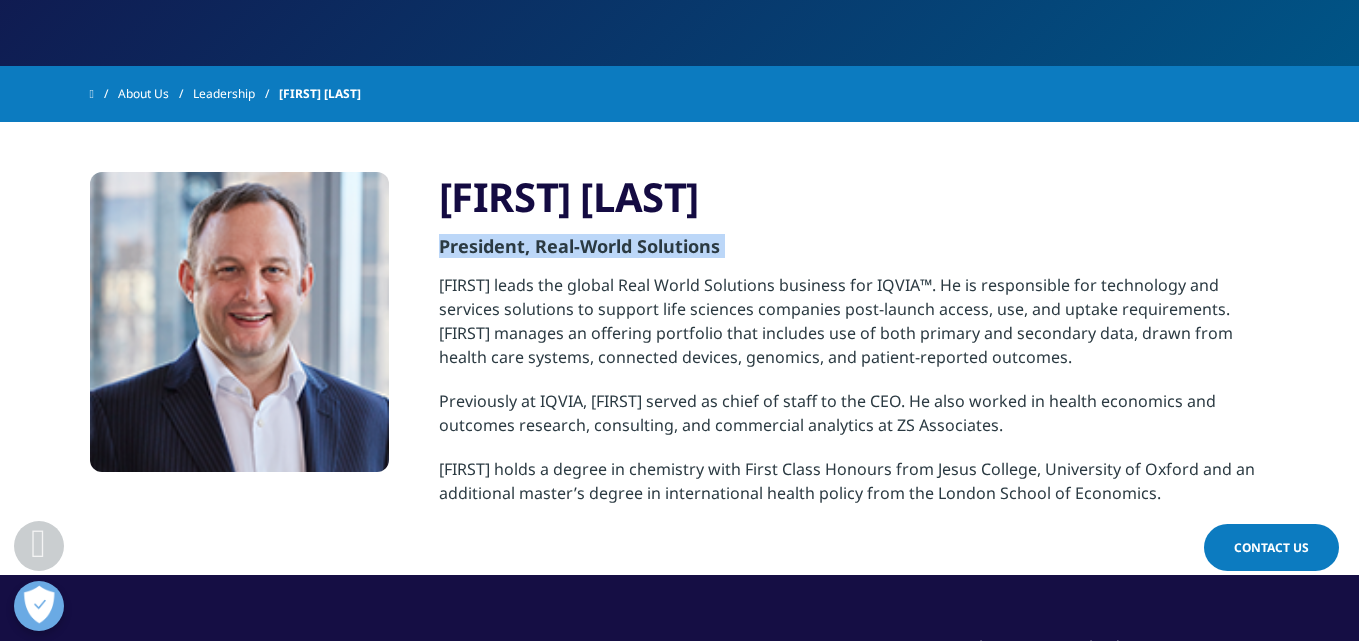 click on "President, Real-World Solutions" at bounding box center [854, 247] 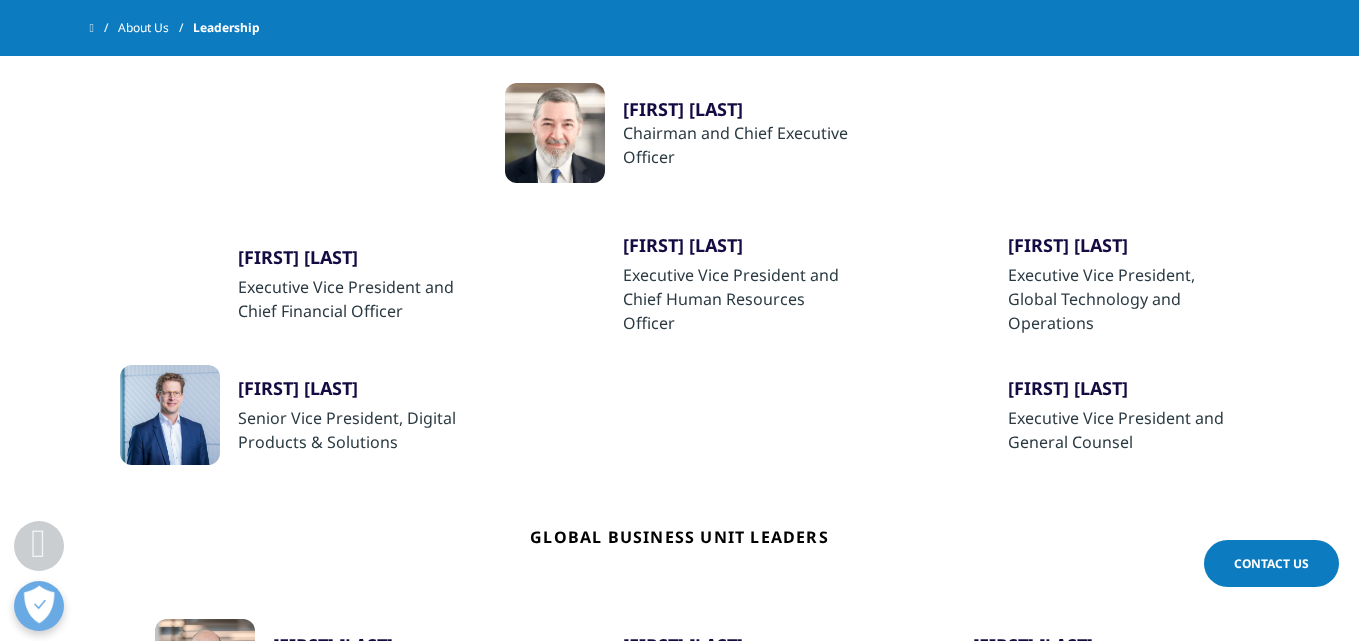 scroll, scrollTop: 0, scrollLeft: 0, axis: both 